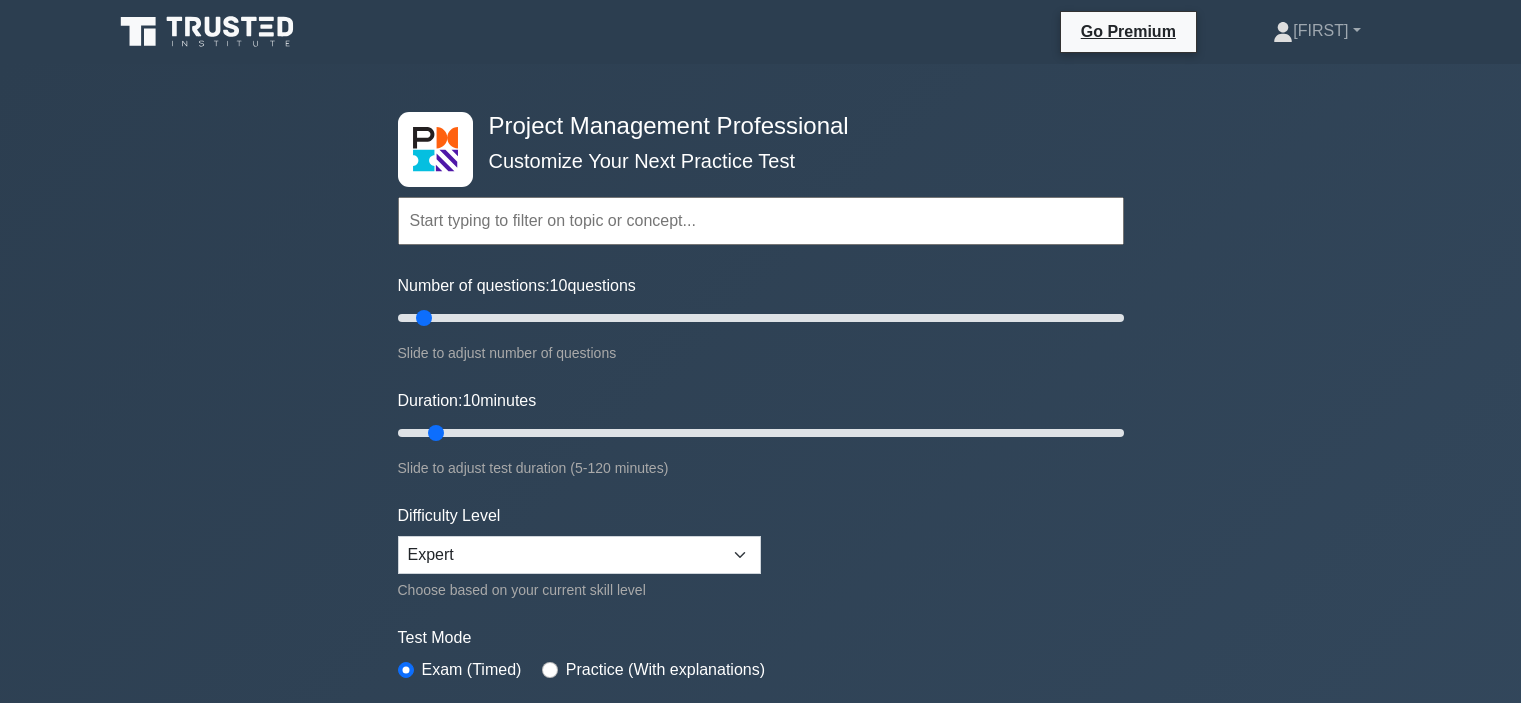 scroll, scrollTop: 0, scrollLeft: 0, axis: both 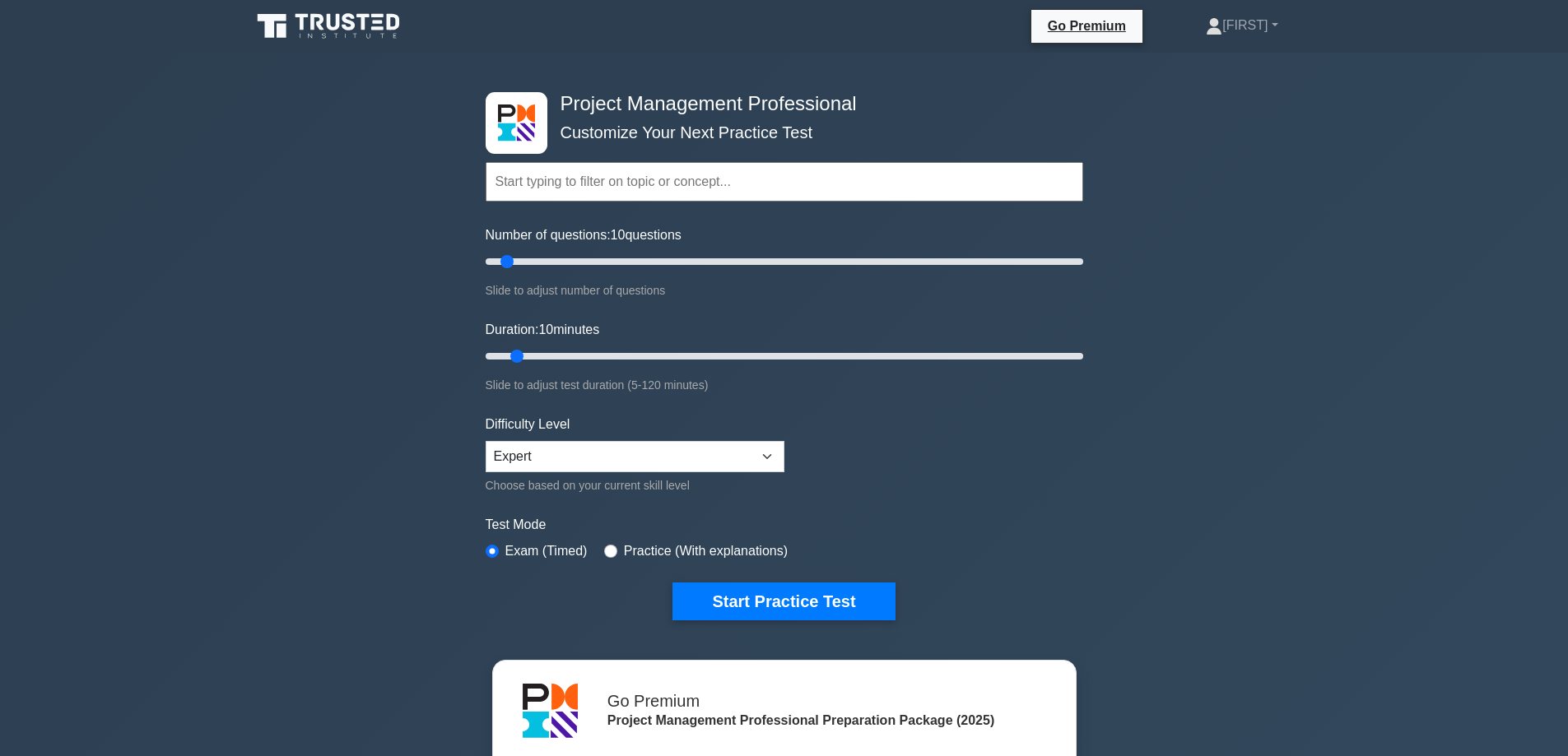 click at bounding box center (784, 182) 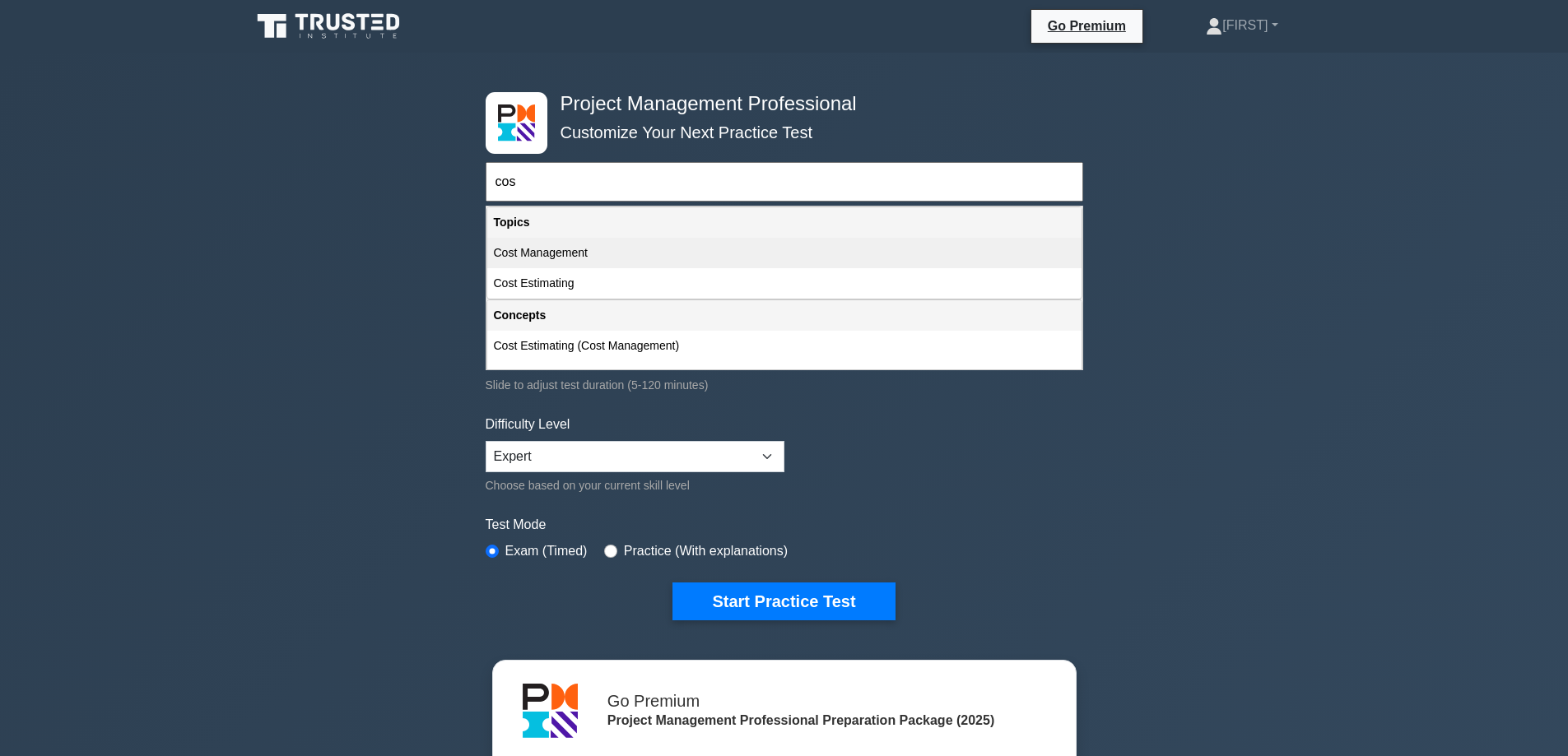 click on "Cost Management" at bounding box center [784, 253] 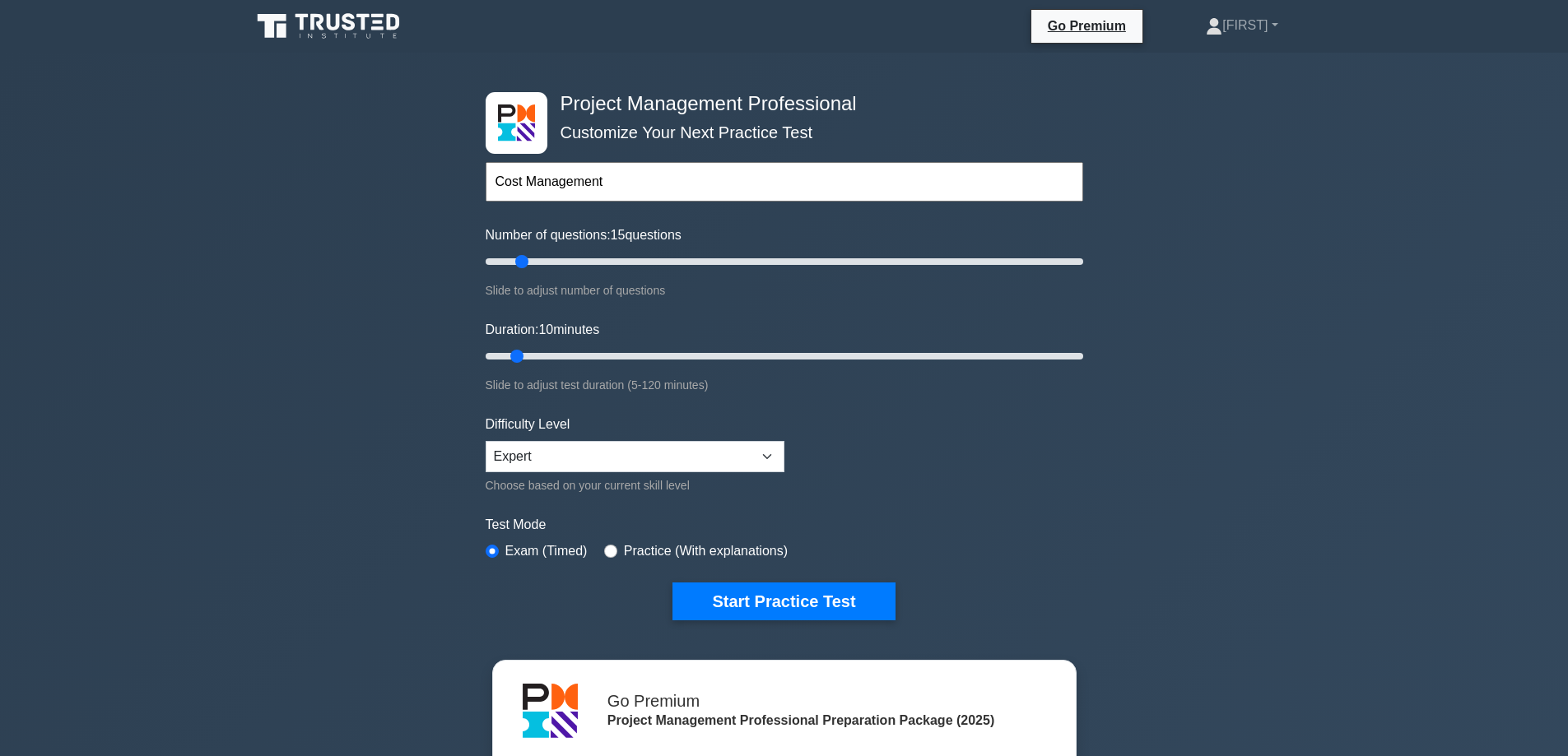 drag, startPoint x: 510, startPoint y: 262, endPoint x: 526, endPoint y: 262, distance: 16 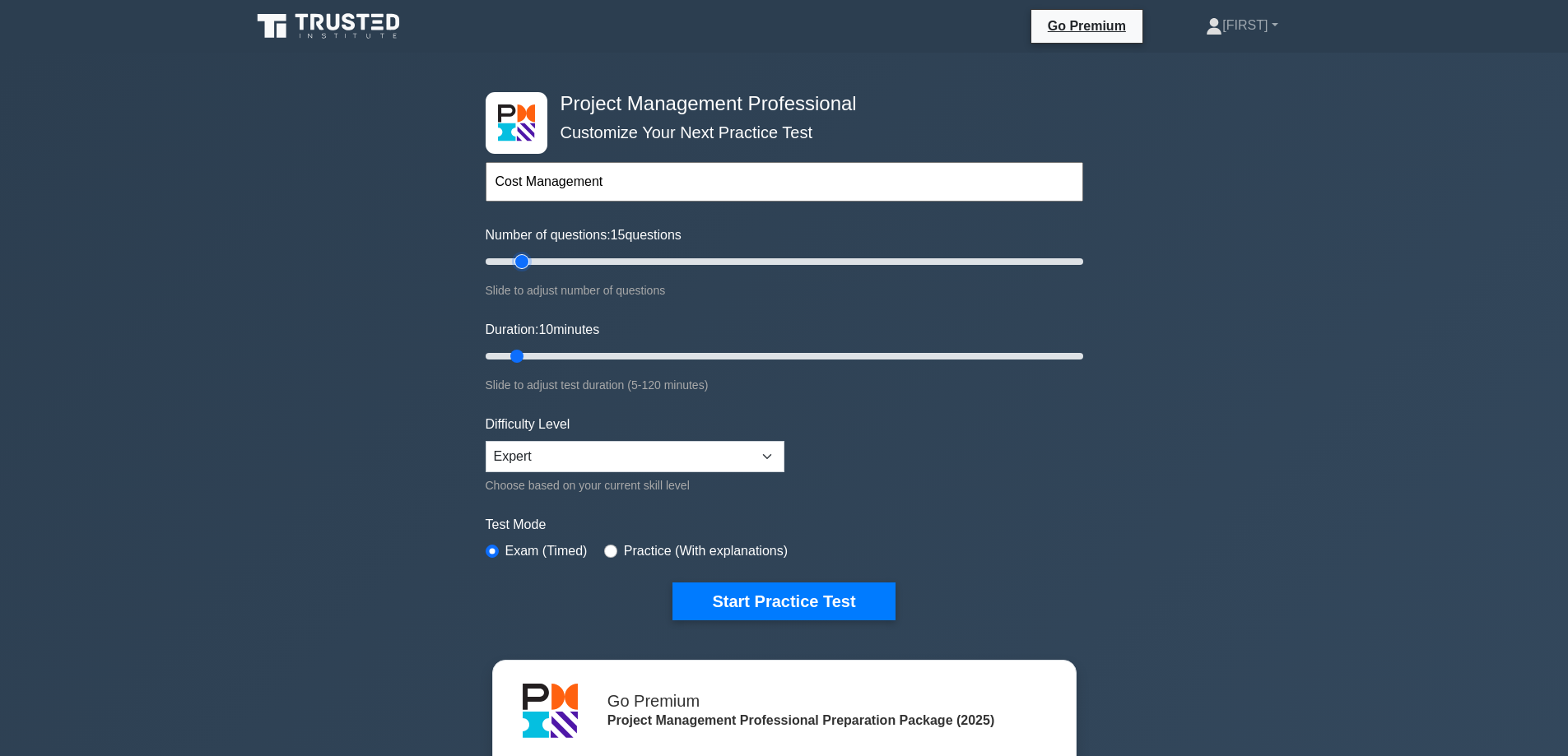 type on "15" 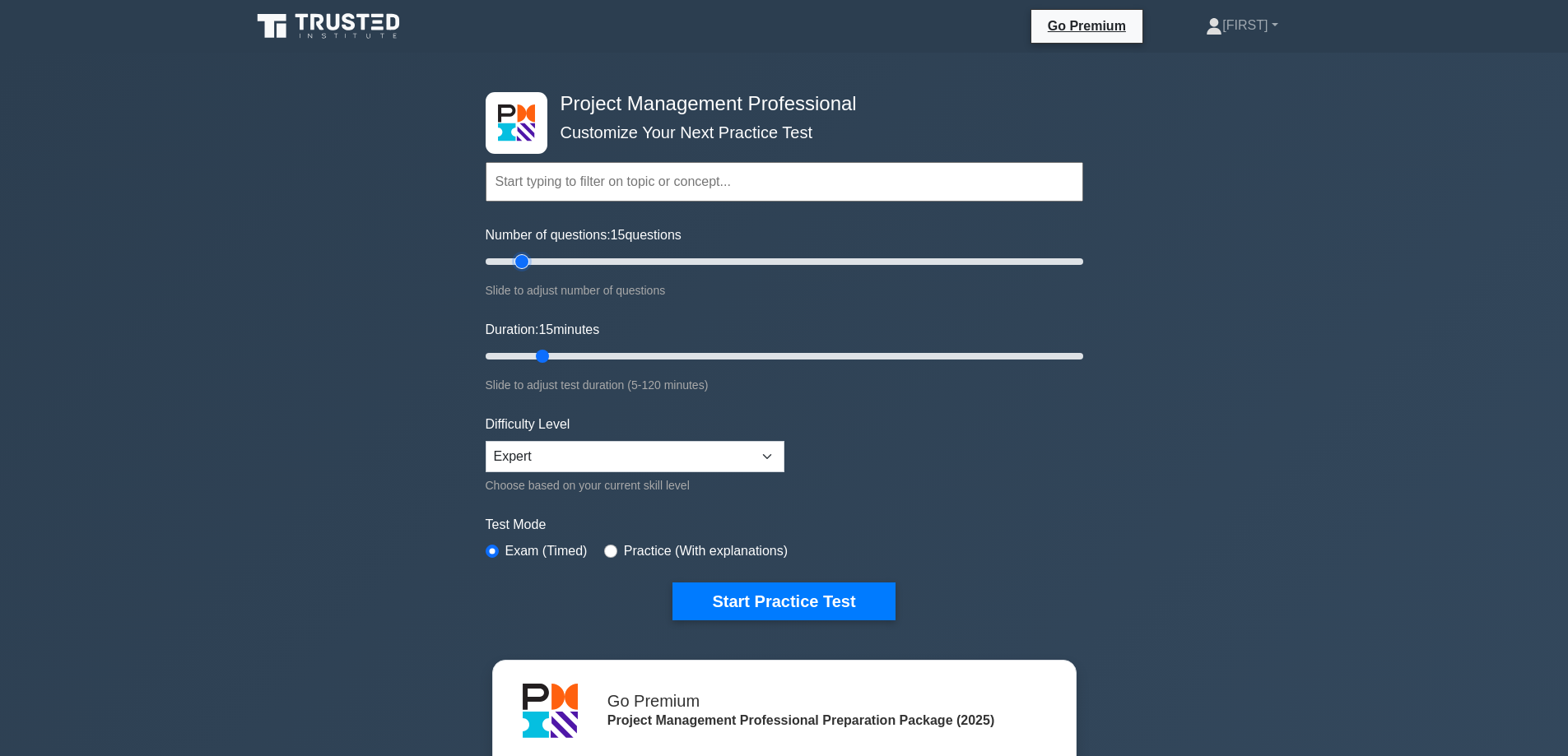 drag, startPoint x: 516, startPoint y: 355, endPoint x: 533, endPoint y: 355, distance: 17 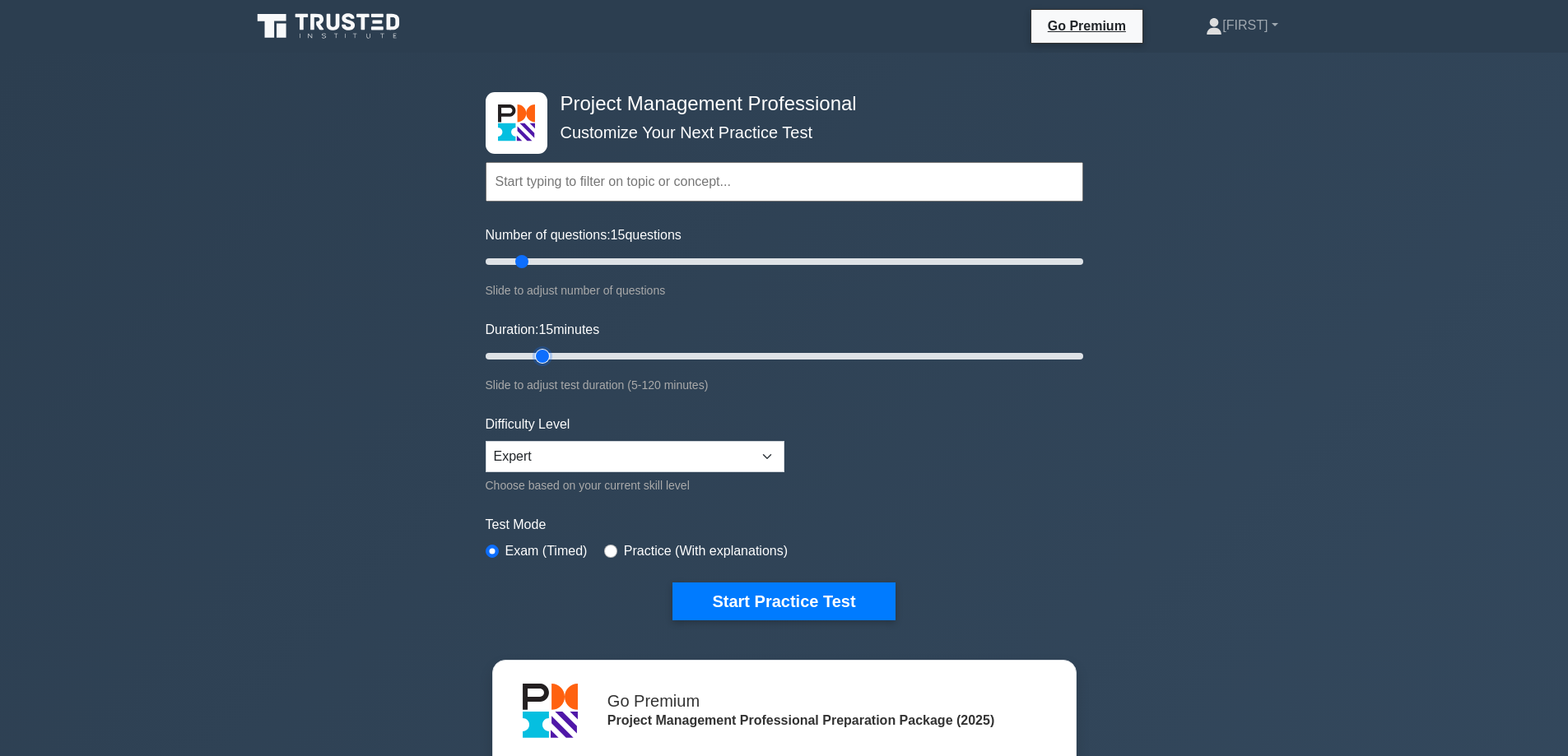 type on "15" 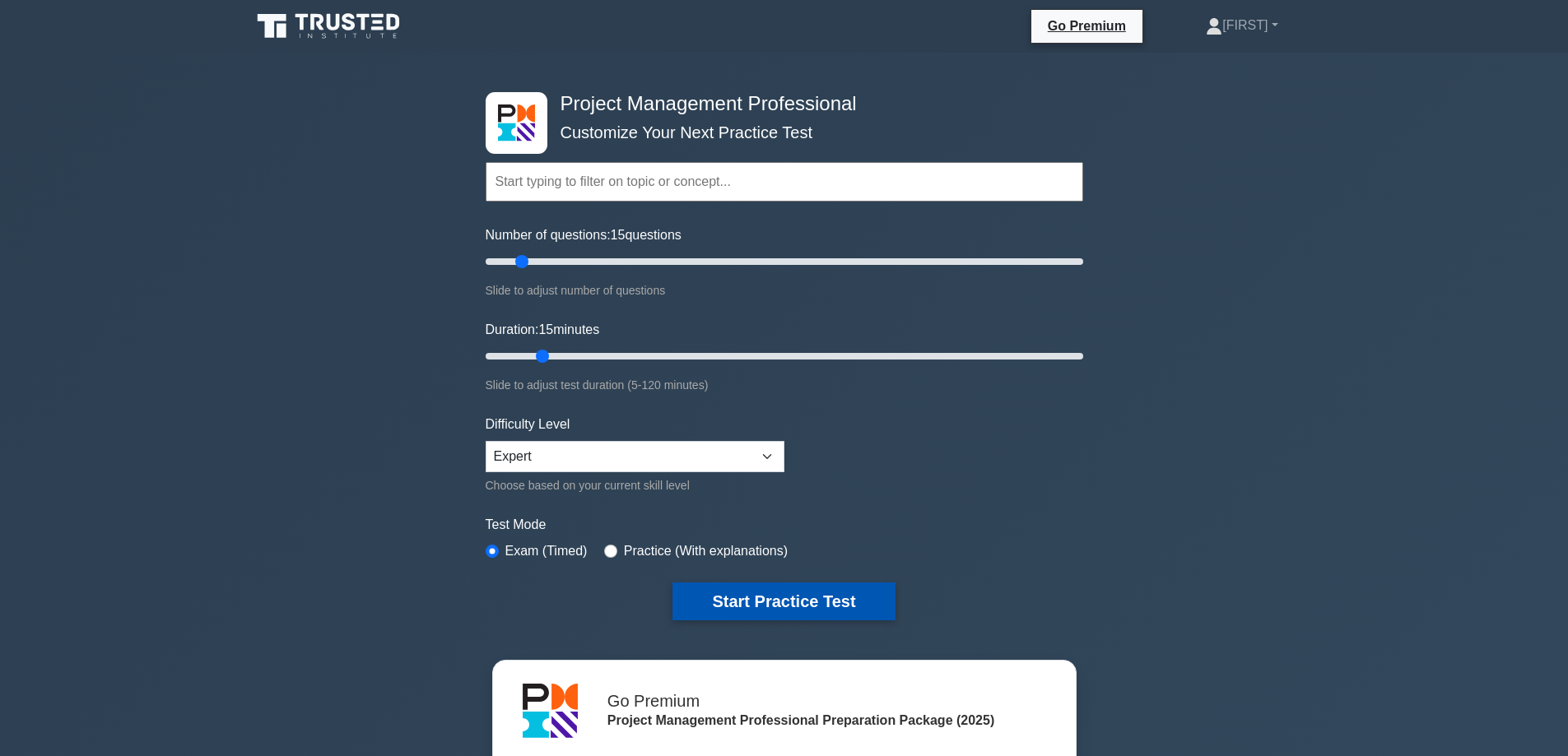 click on "Start Practice Test" at bounding box center [784, 601] 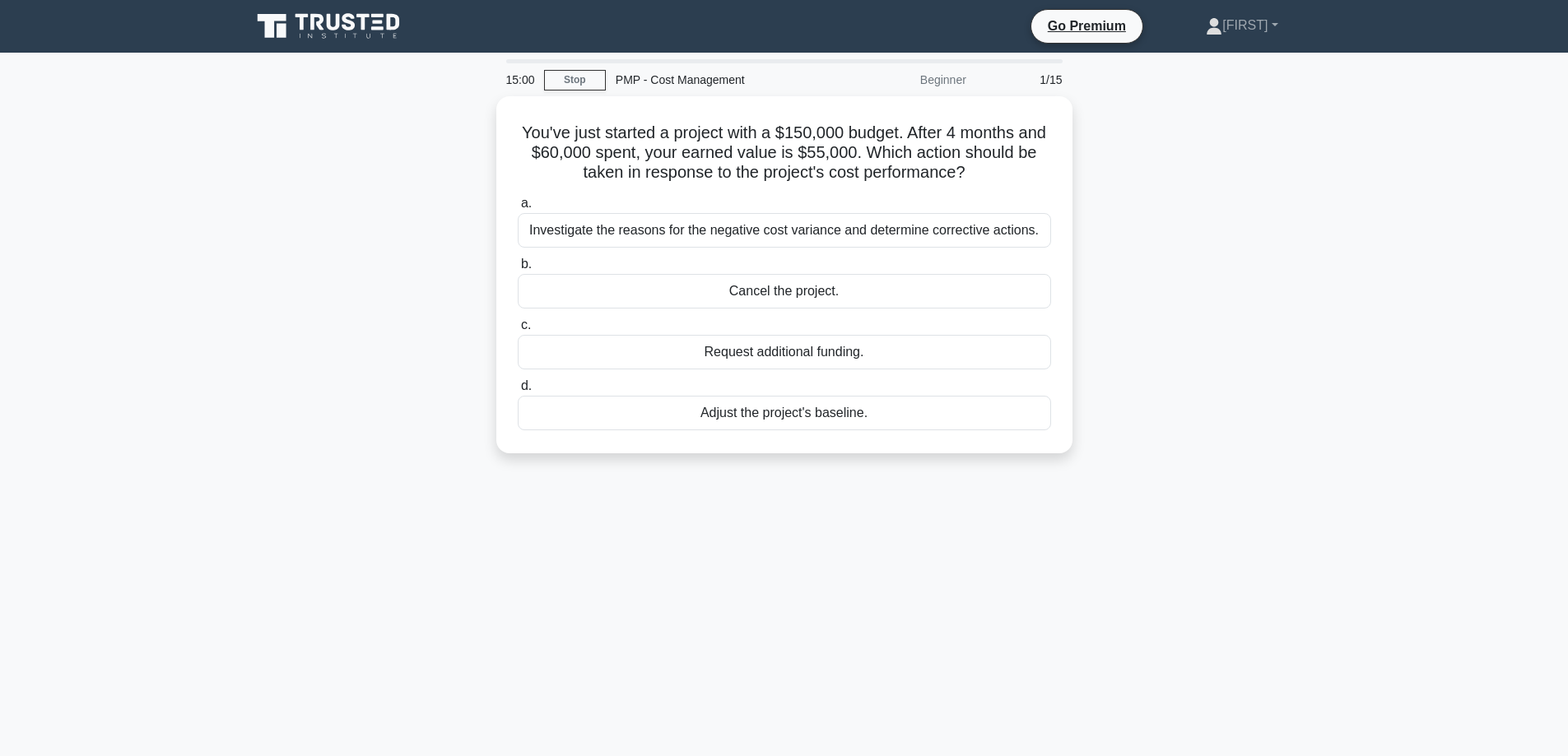 scroll, scrollTop: 0, scrollLeft: 0, axis: both 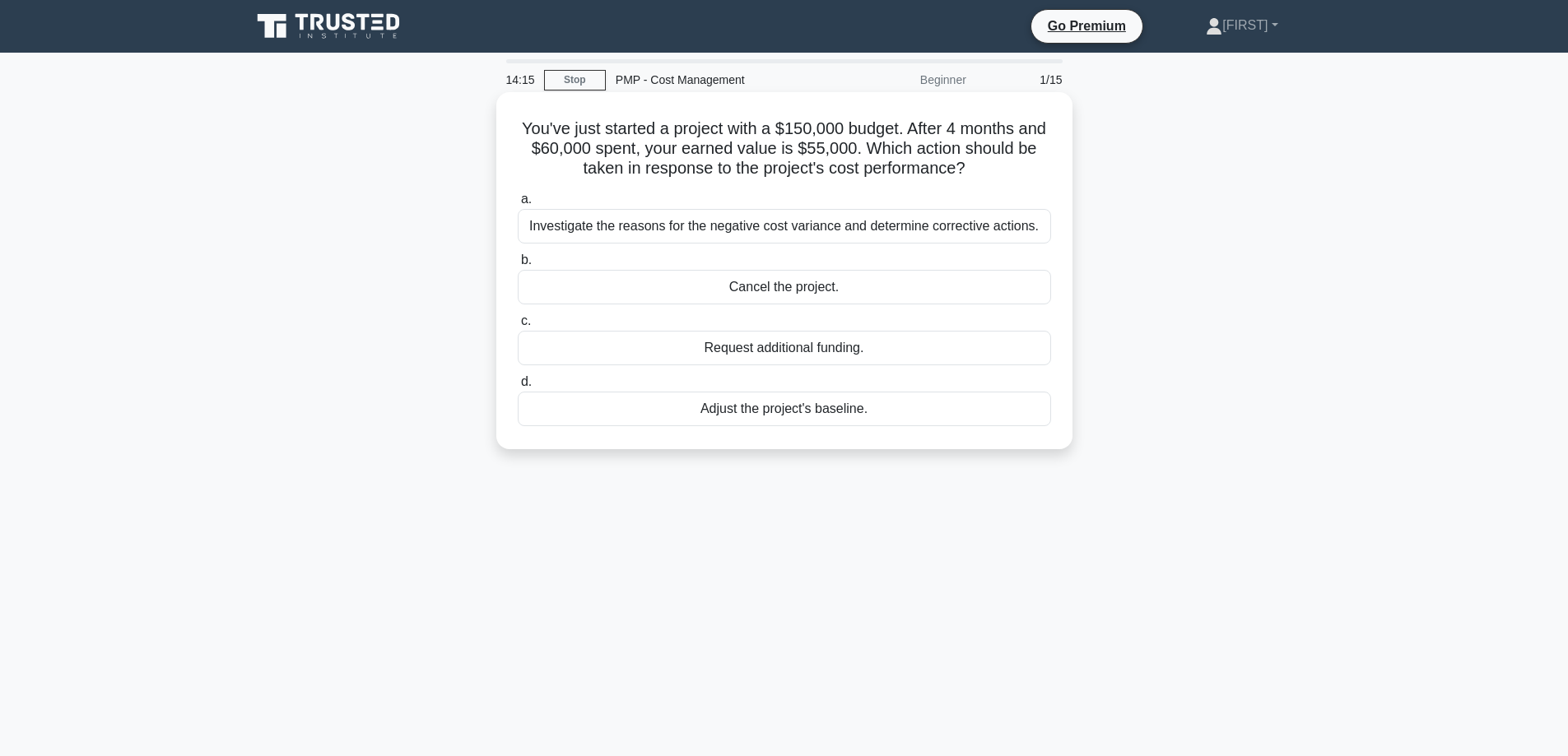 click on "Investigate the reasons for the negative cost variance and determine corrective actions." at bounding box center [784, 226] 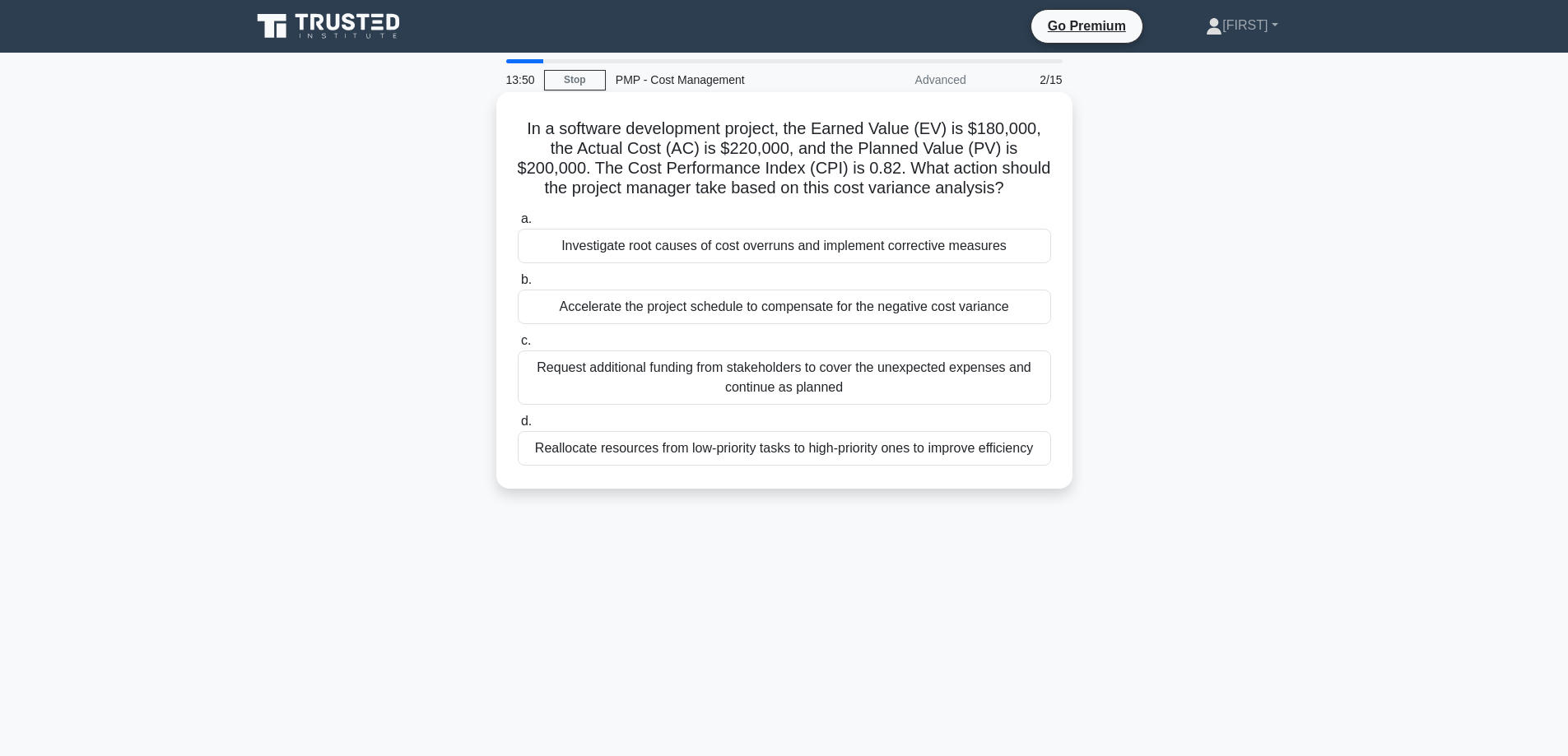 click on "Investigate root causes of cost overruns and implement corrective measures" at bounding box center (784, 246) 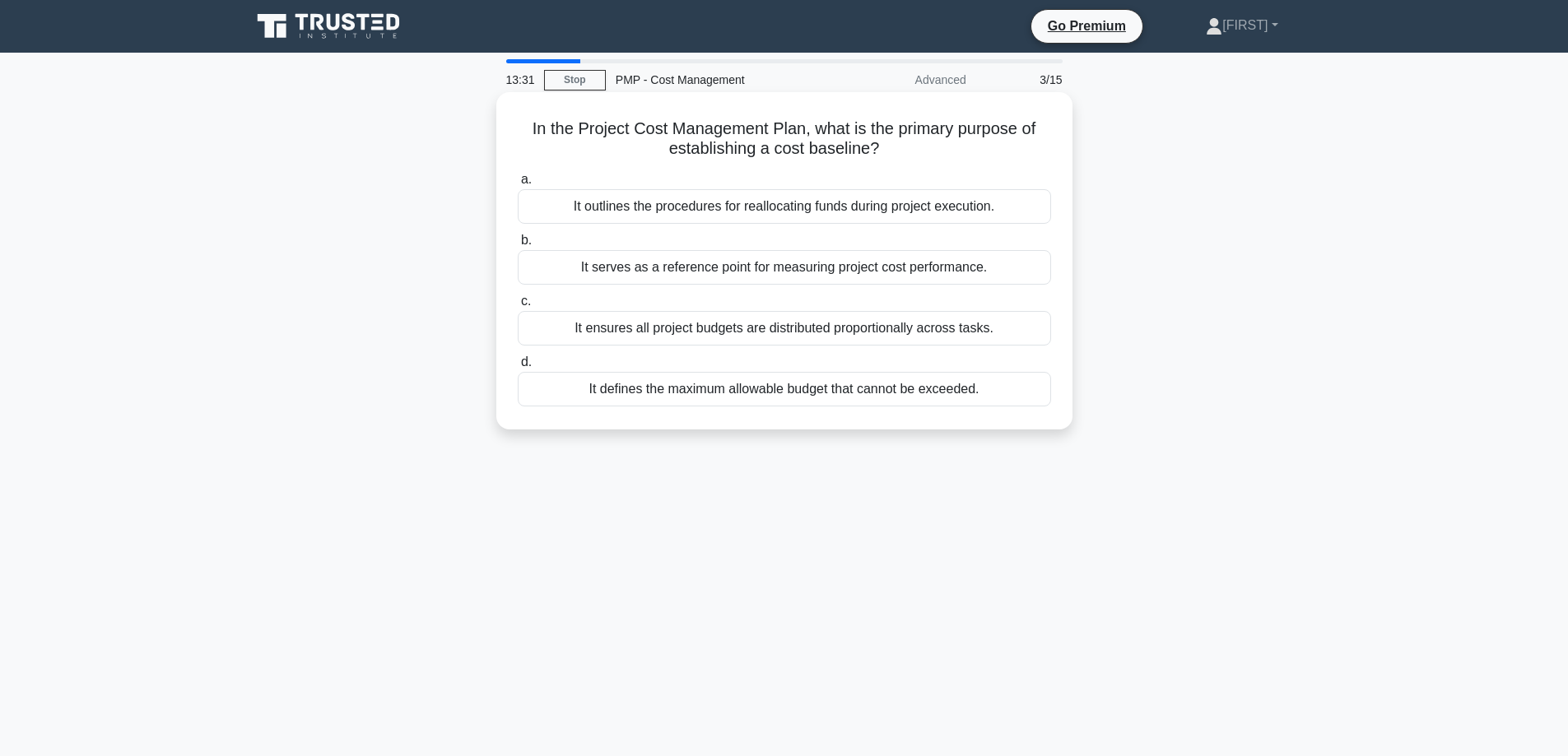 click on "It serves as a reference point for measuring project cost performance." at bounding box center (784, 267) 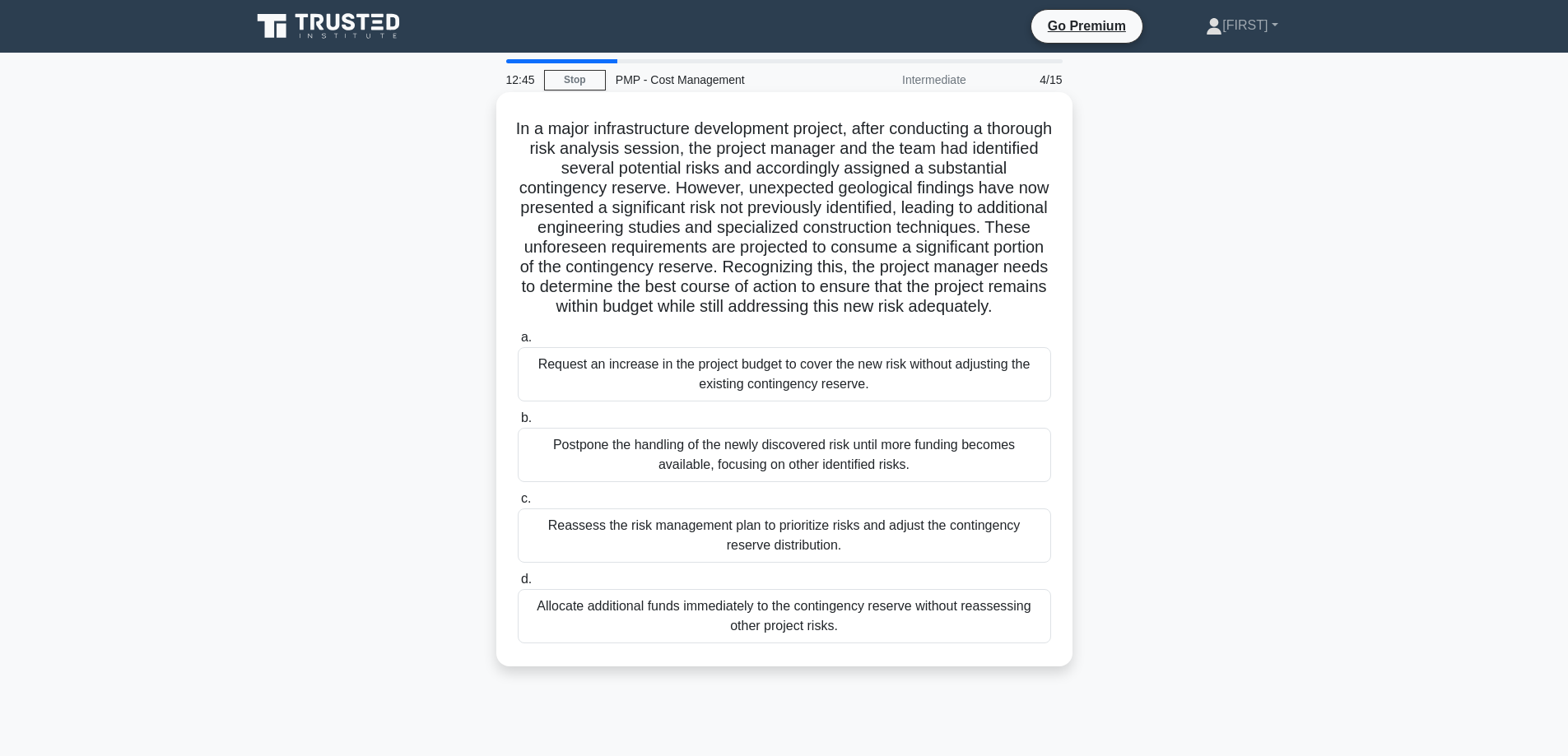 click on "Reassess the risk management plan to prioritize risks and adjust the contingency reserve distribution." at bounding box center (784, 536) 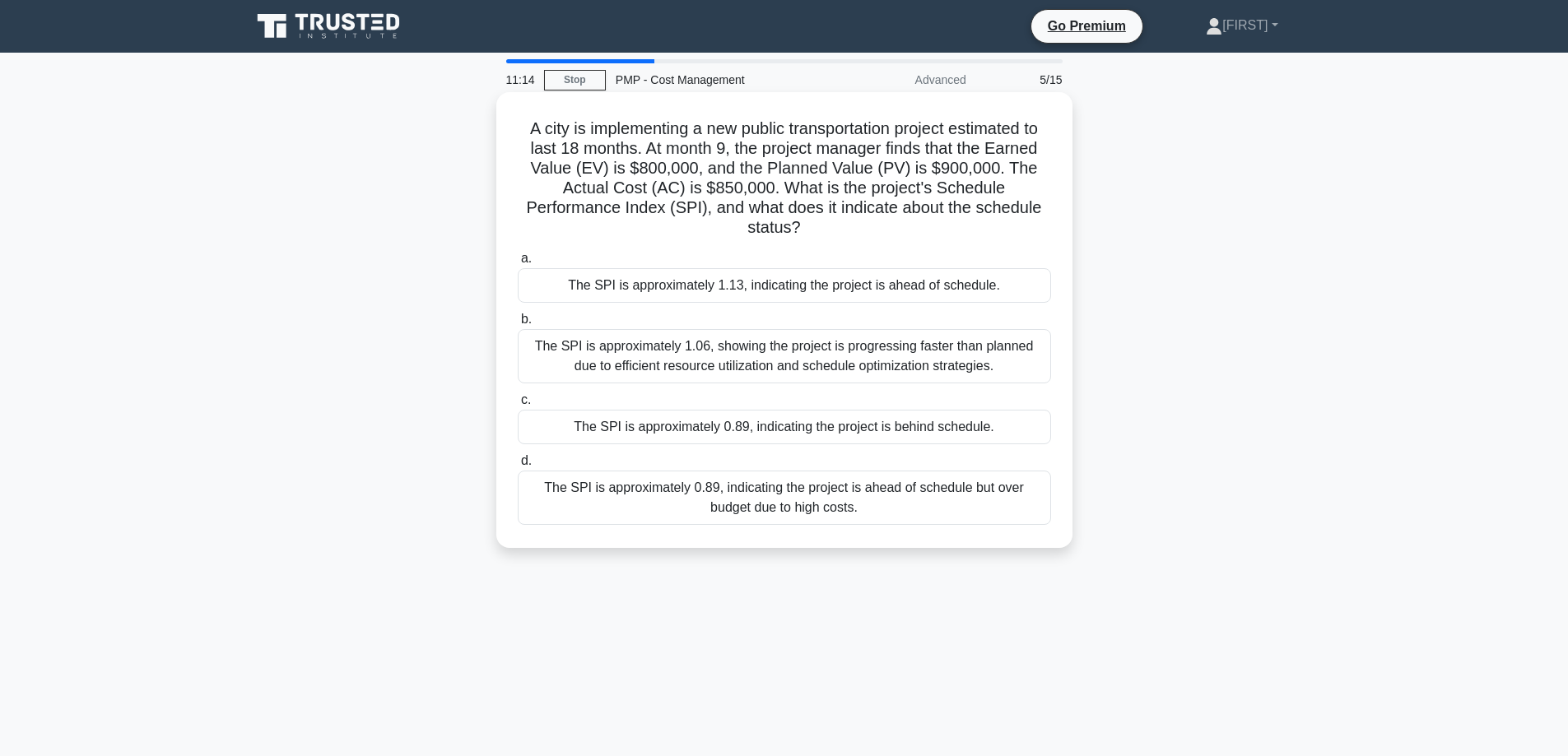 click on "The SPI is approximately 0.89, indicating the project is behind schedule." at bounding box center (784, 427) 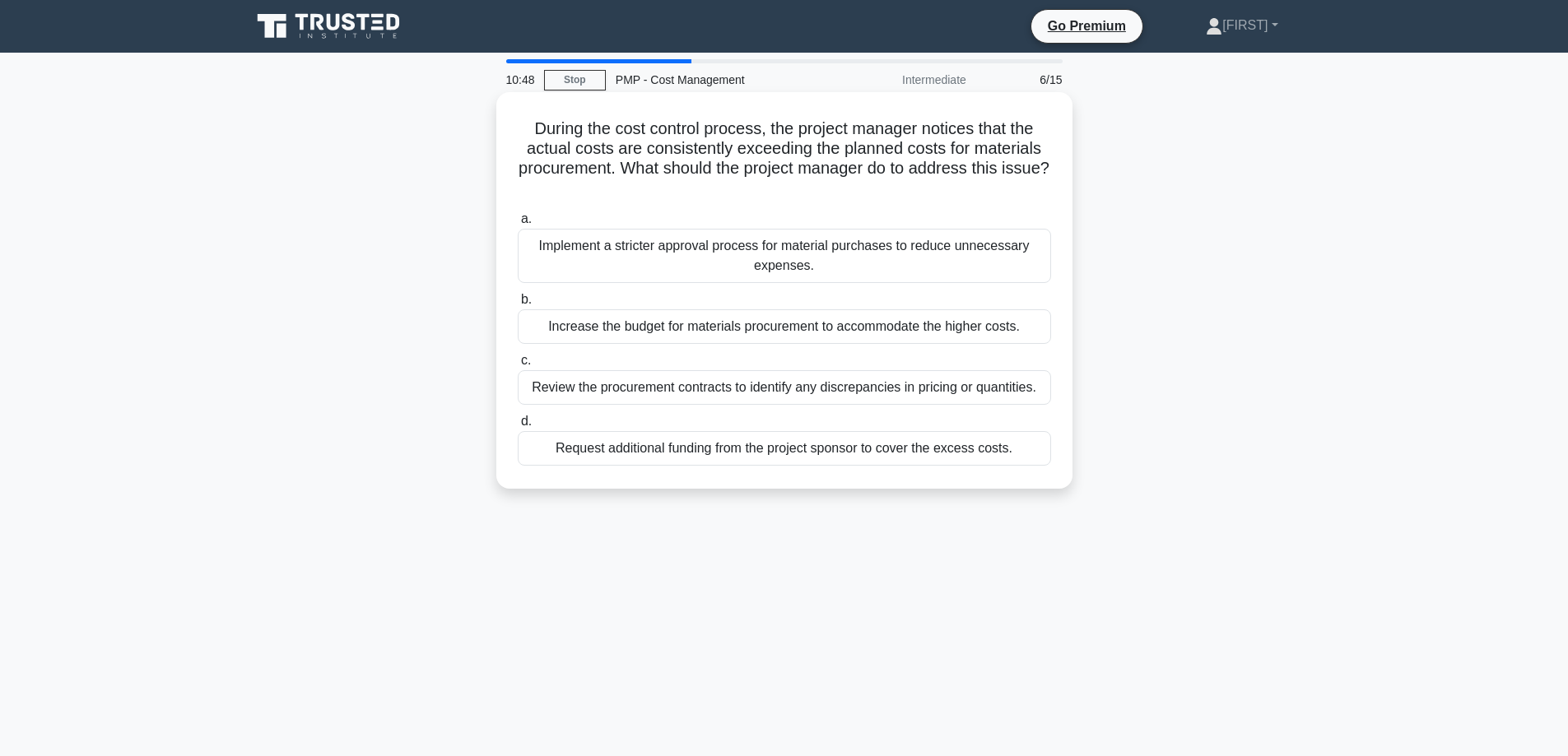 click on "Implement a stricter approval process for material purchases to reduce unnecessary expenses." at bounding box center [784, 256] 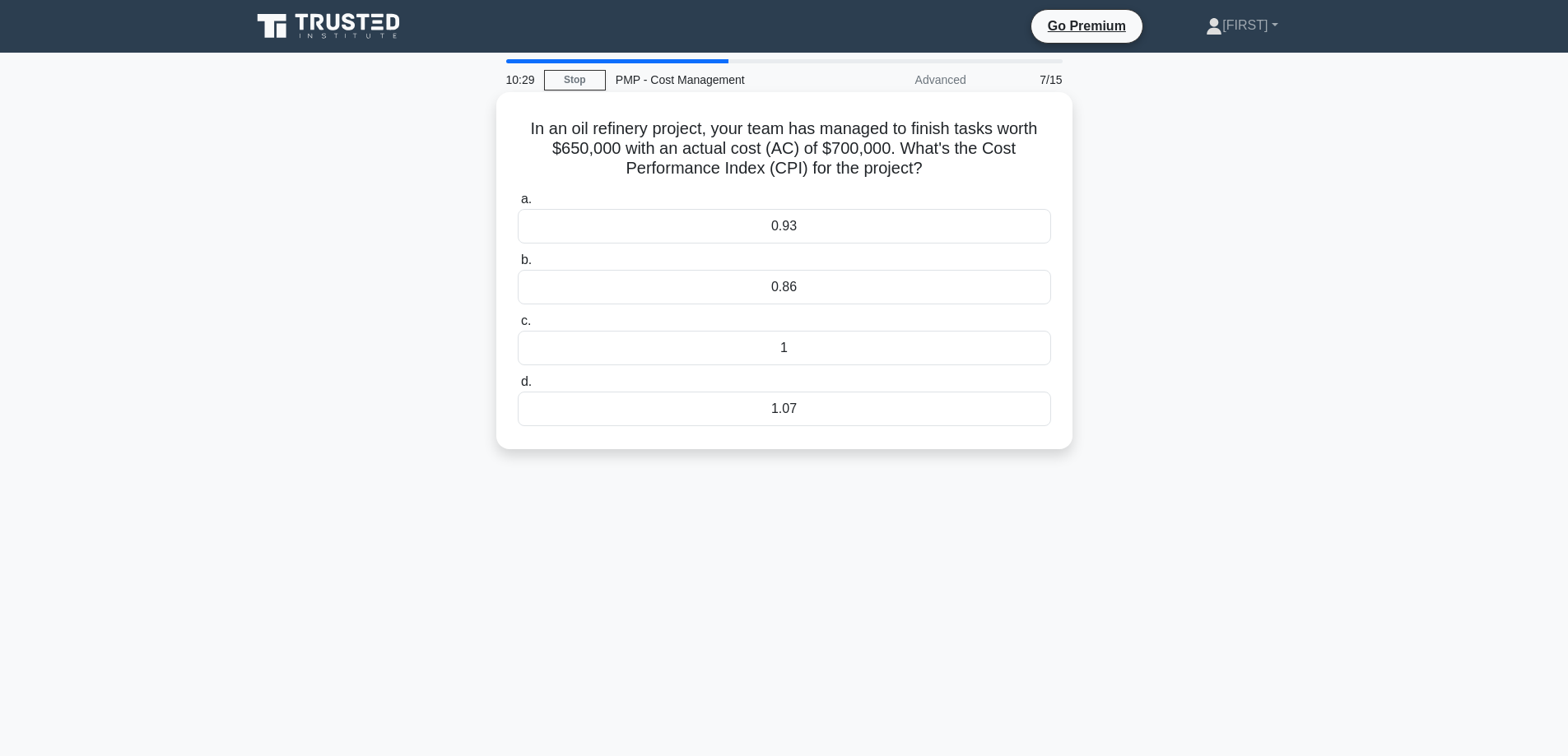 click on "0.93" at bounding box center (784, 226) 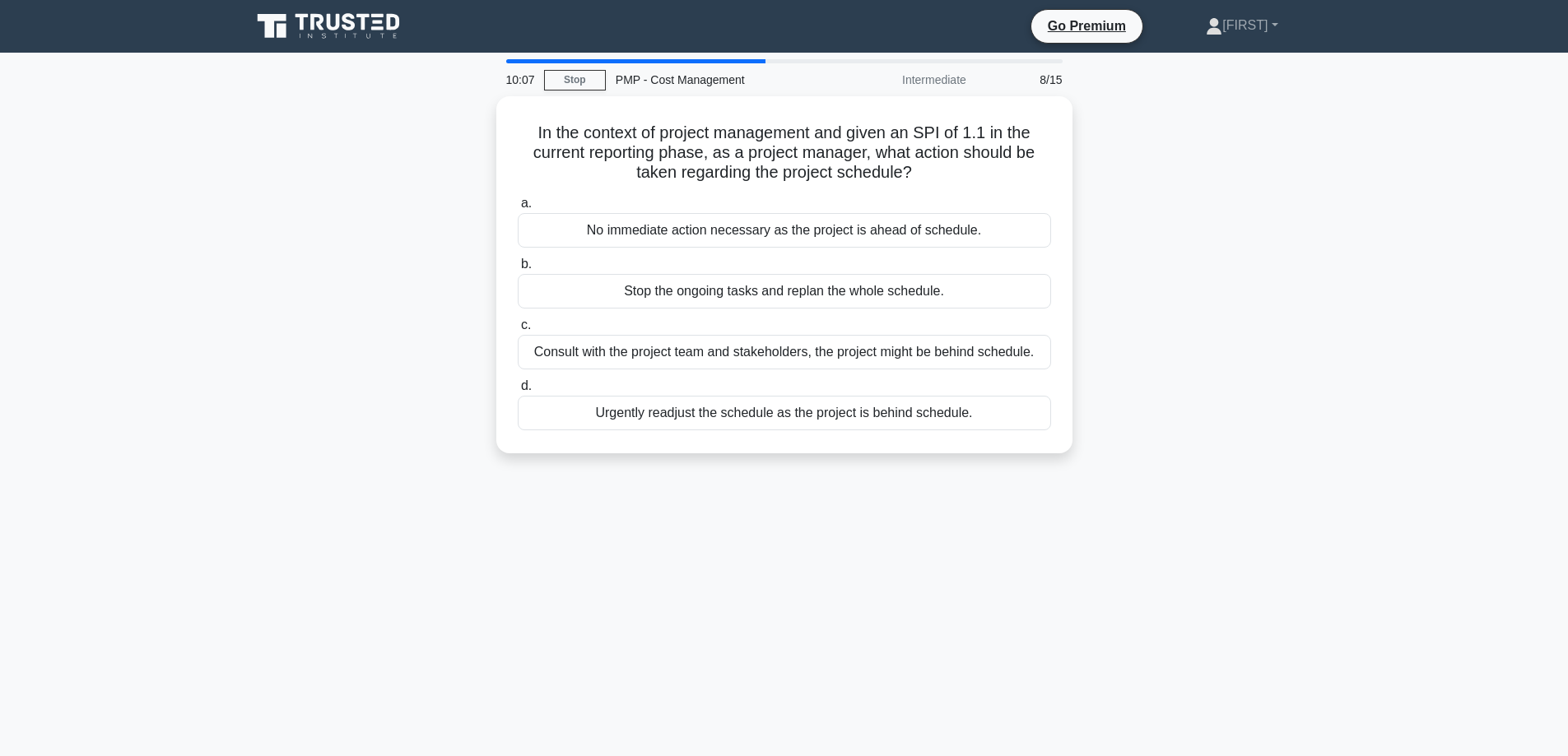 click on "No immediate action necessary as the project is ahead of schedule." at bounding box center (784, 230) 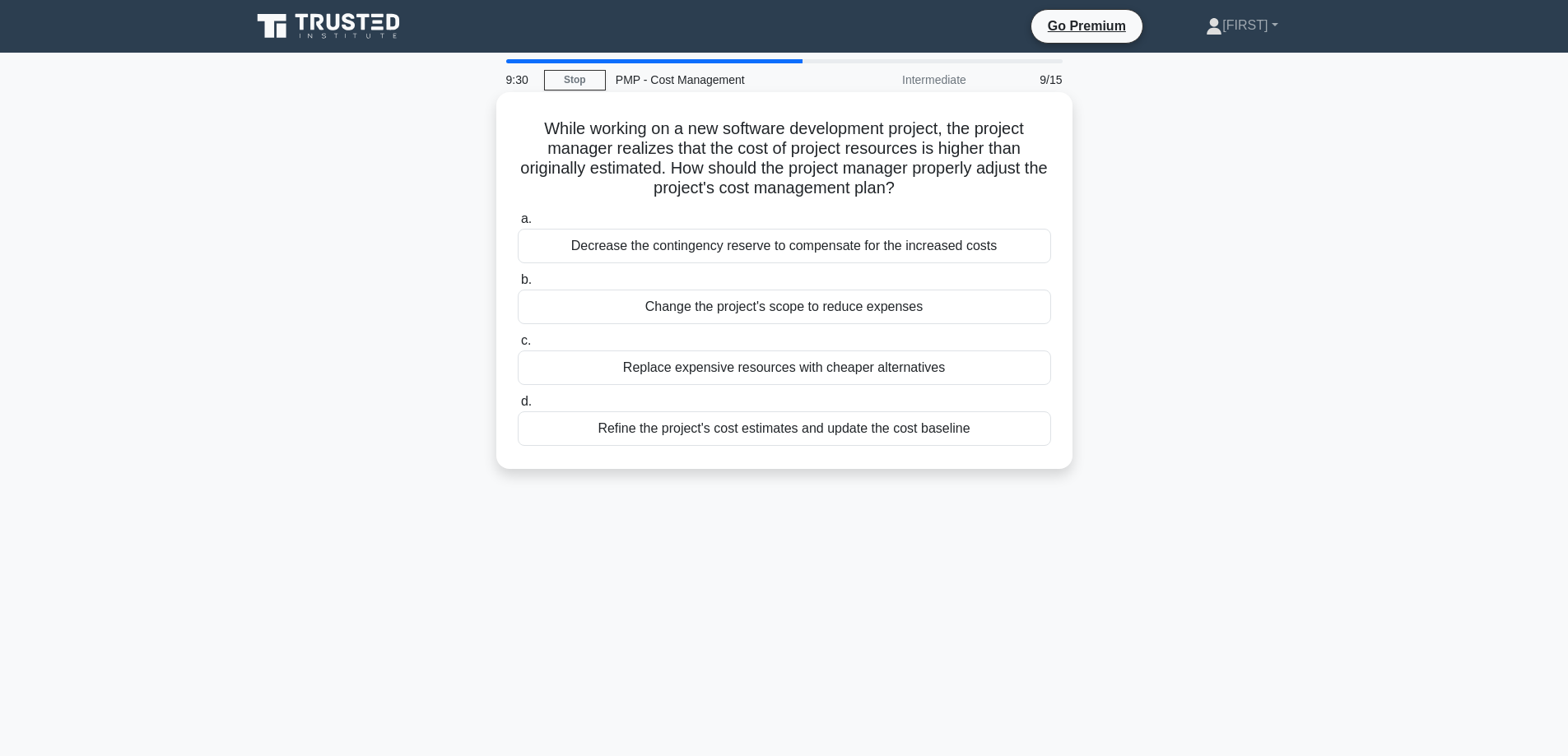 click on "Refine the project's cost estimates and update the cost baseline" at bounding box center [784, 429] 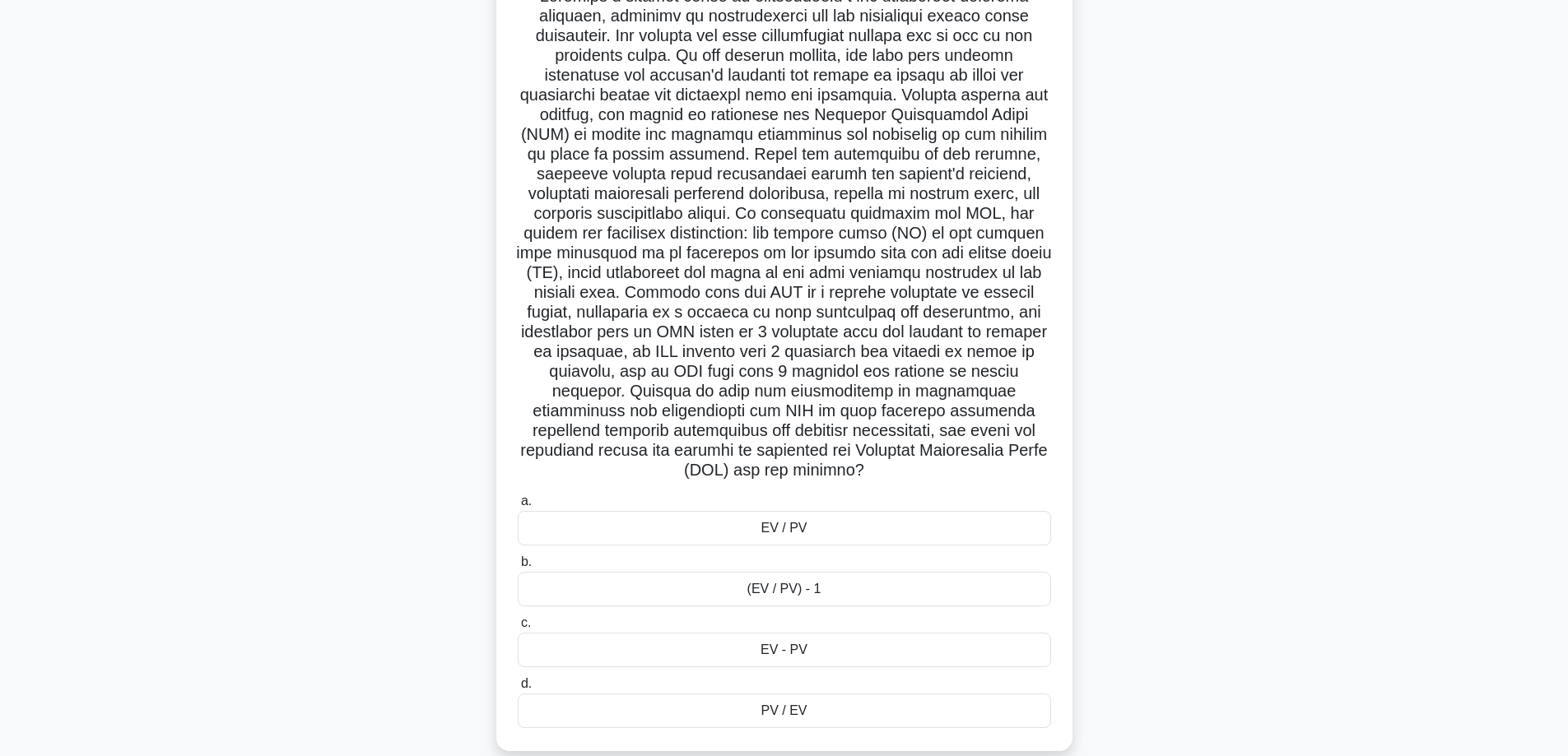 scroll, scrollTop: 159, scrollLeft: 0, axis: vertical 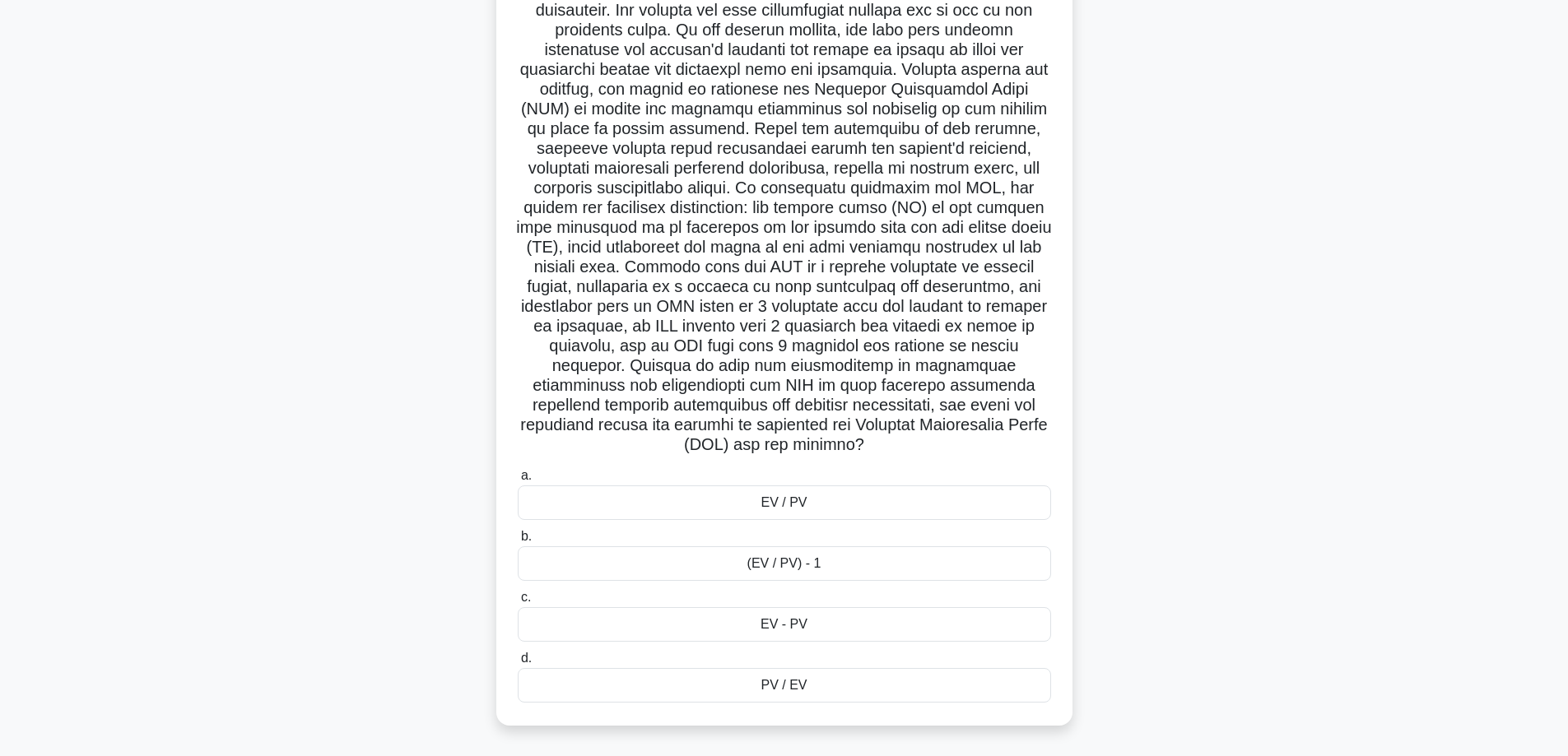 click on "EV / PV" at bounding box center (784, 503) 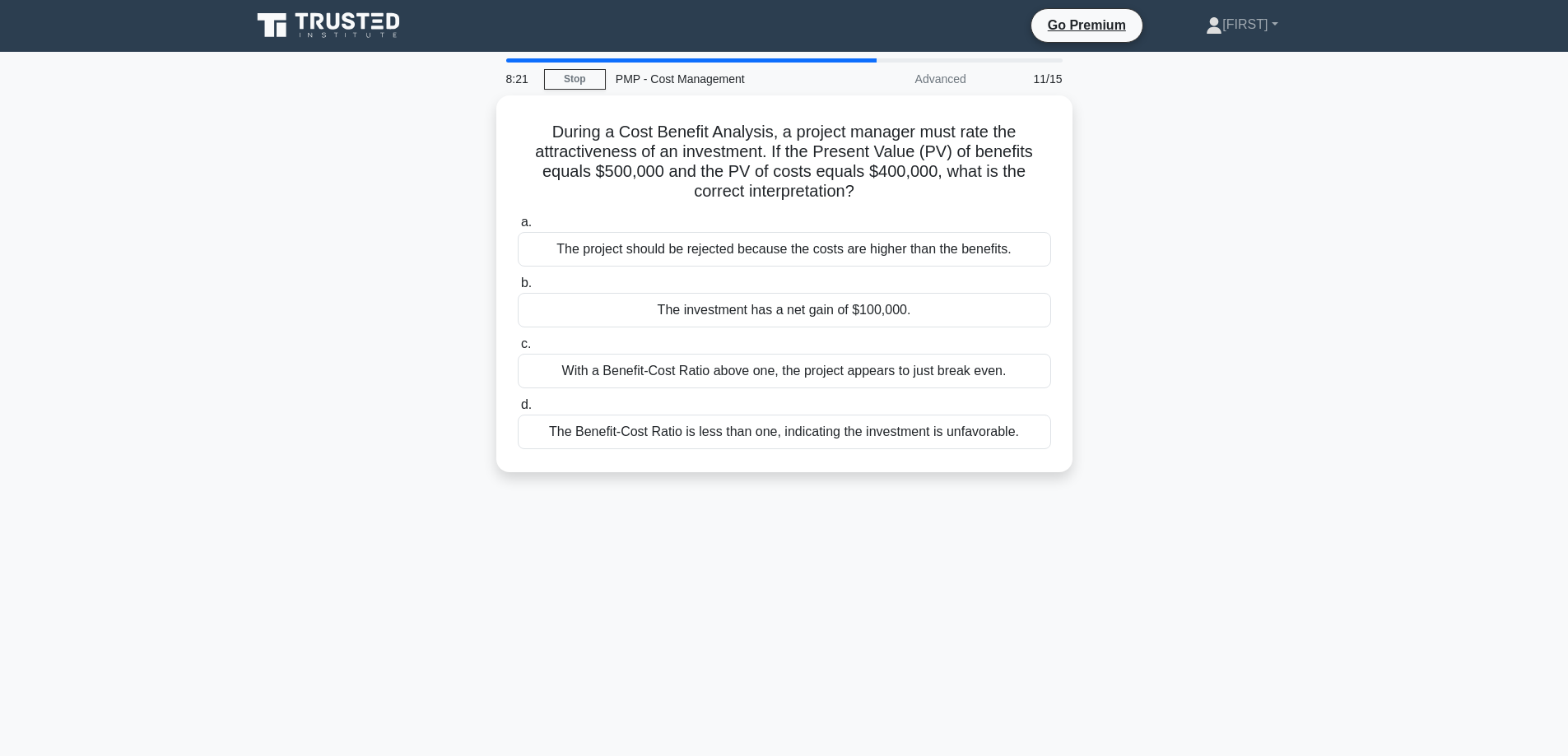 scroll, scrollTop: 0, scrollLeft: 0, axis: both 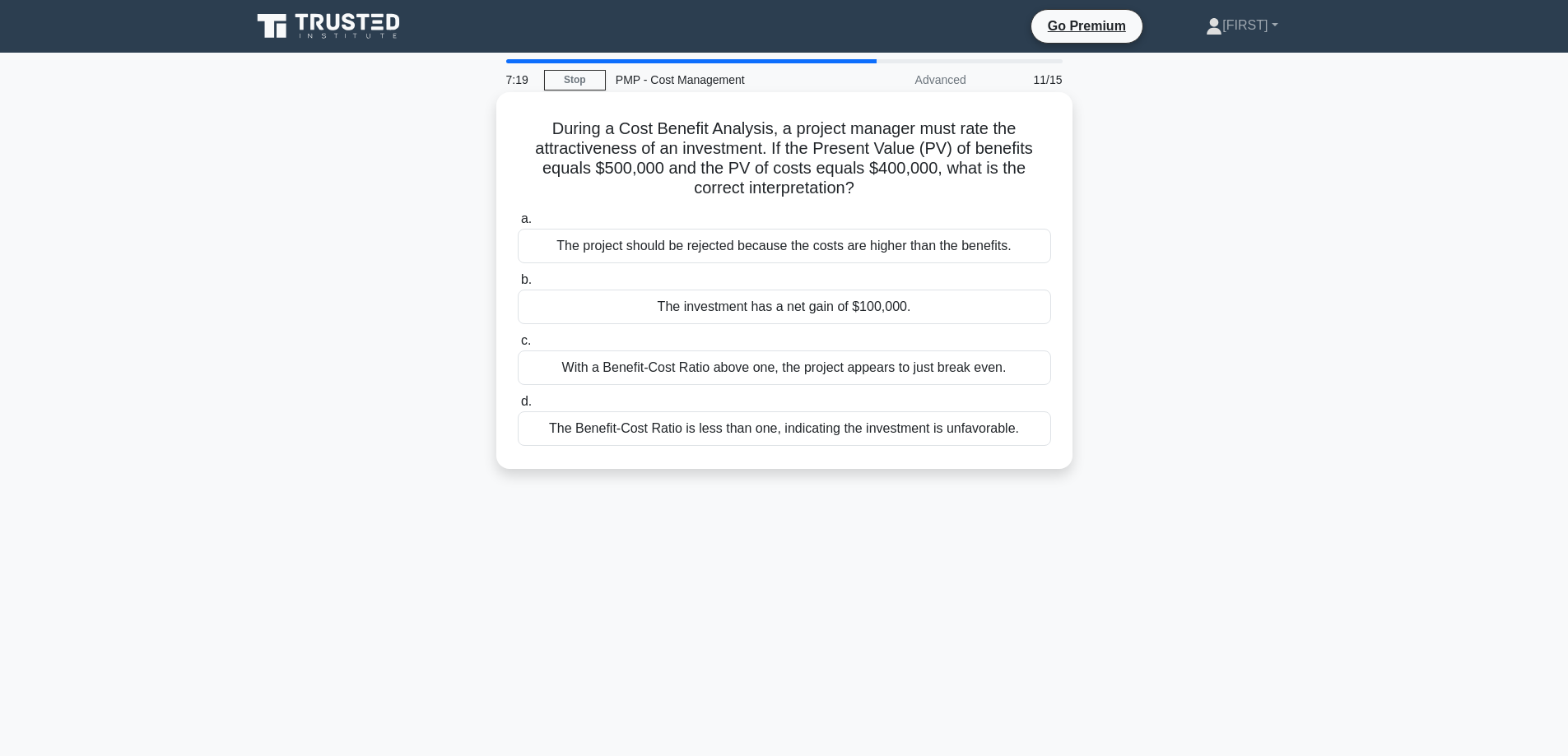 click on "With a Benefit-Cost Ratio above one, the project appears to just break even." at bounding box center (784, 368) 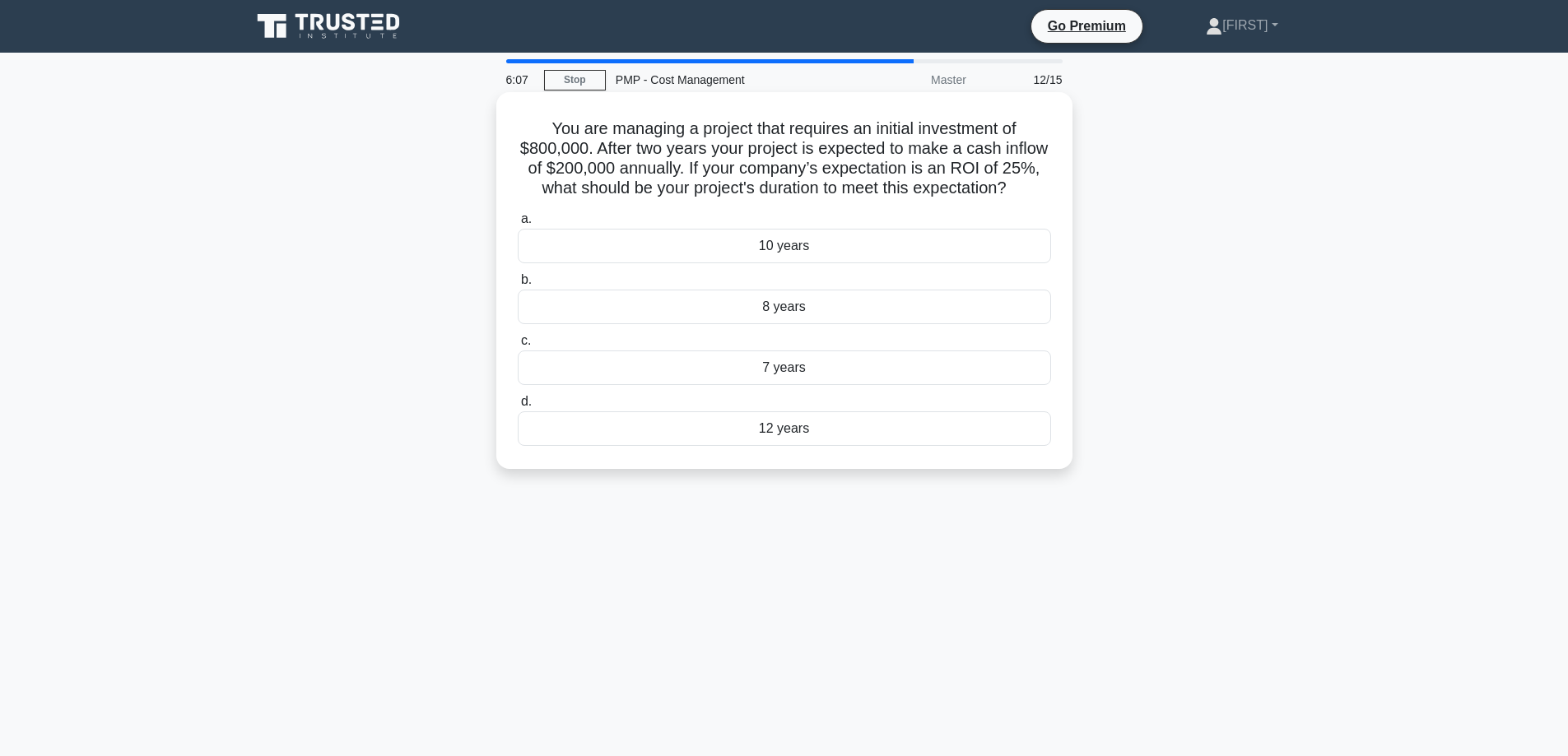 click on "7 years" at bounding box center (784, 368) 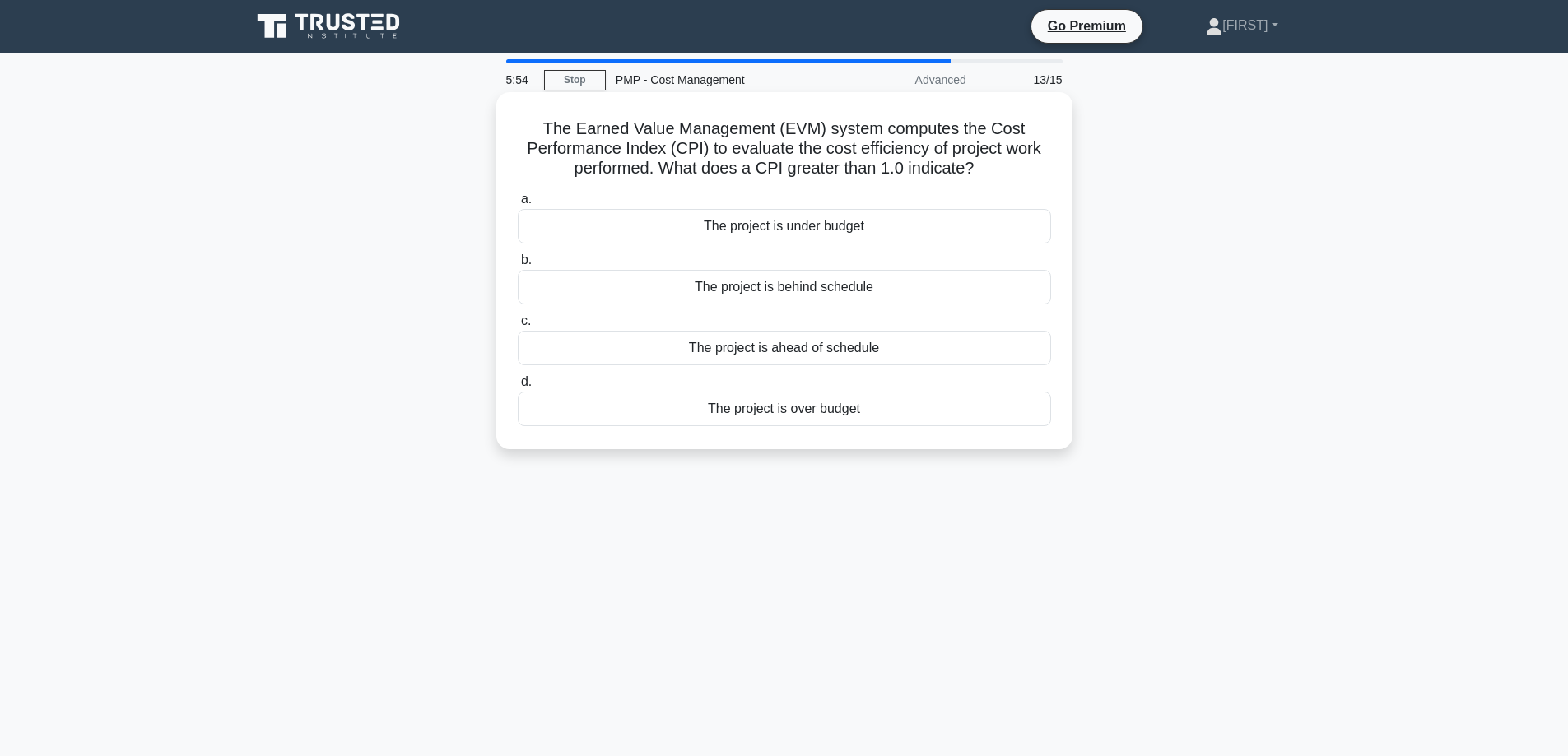 click on "The project is under budget" at bounding box center [784, 226] 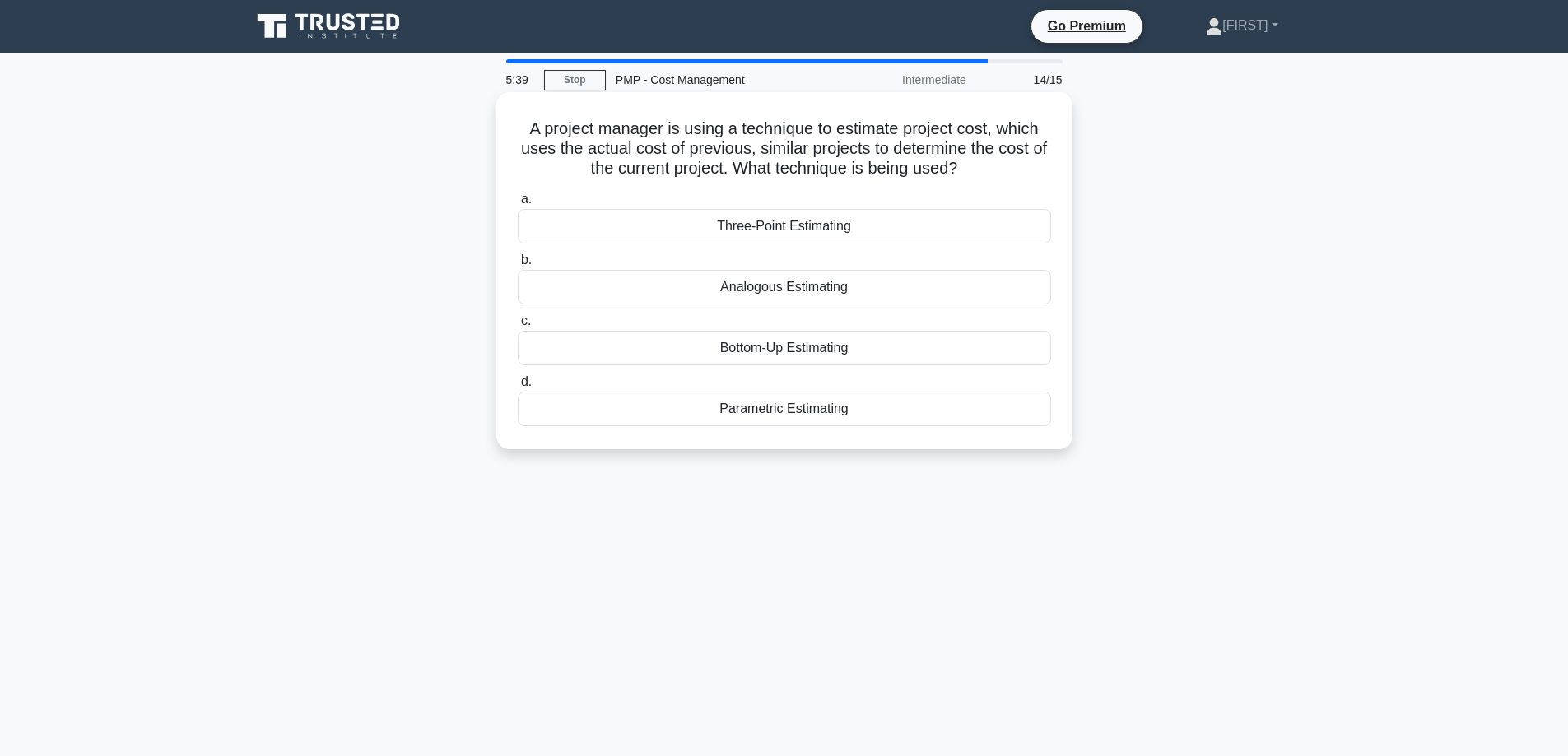 click on "Analogous Estimating" at bounding box center [784, 287] 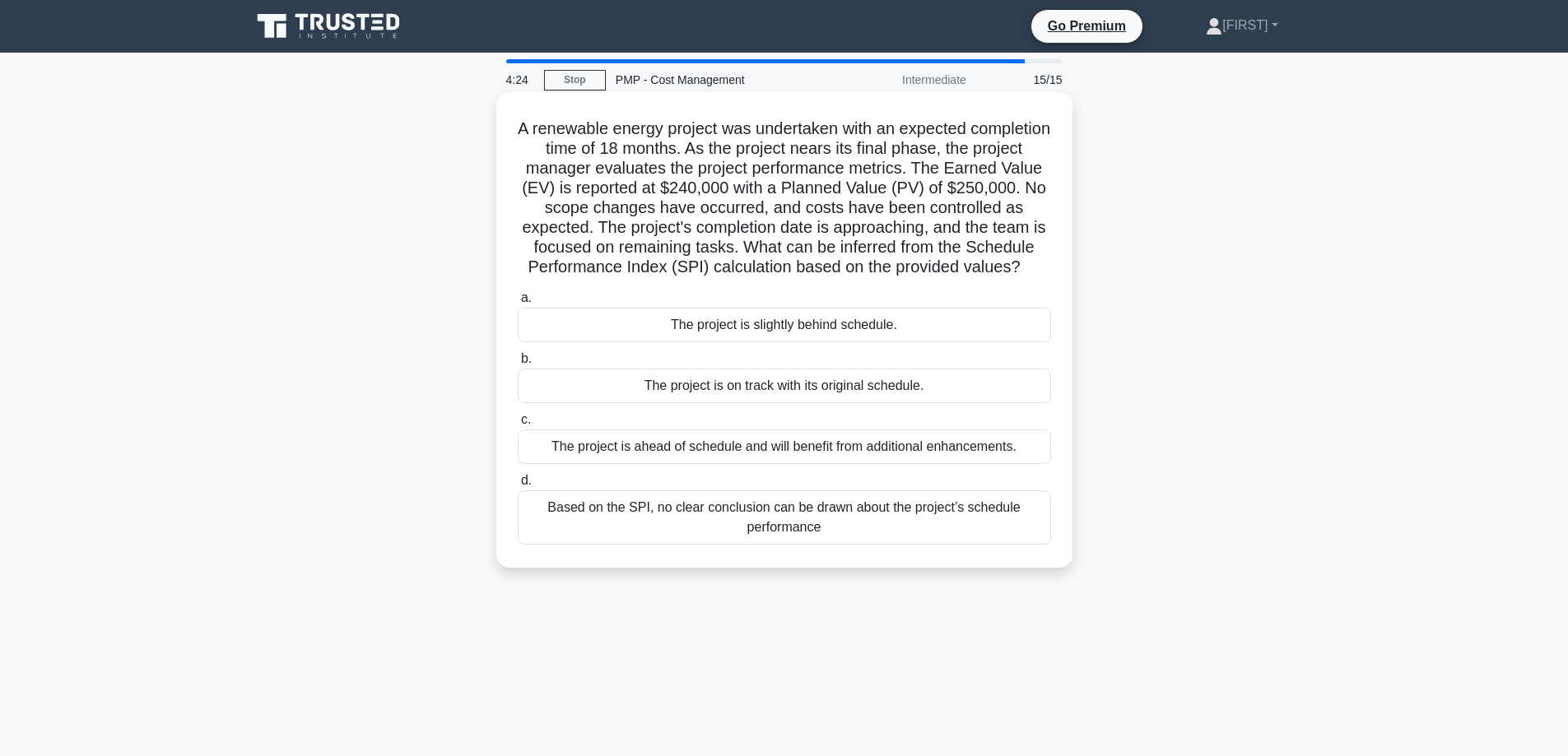 click on "The project is slightly behind schedule." at bounding box center [784, 325] 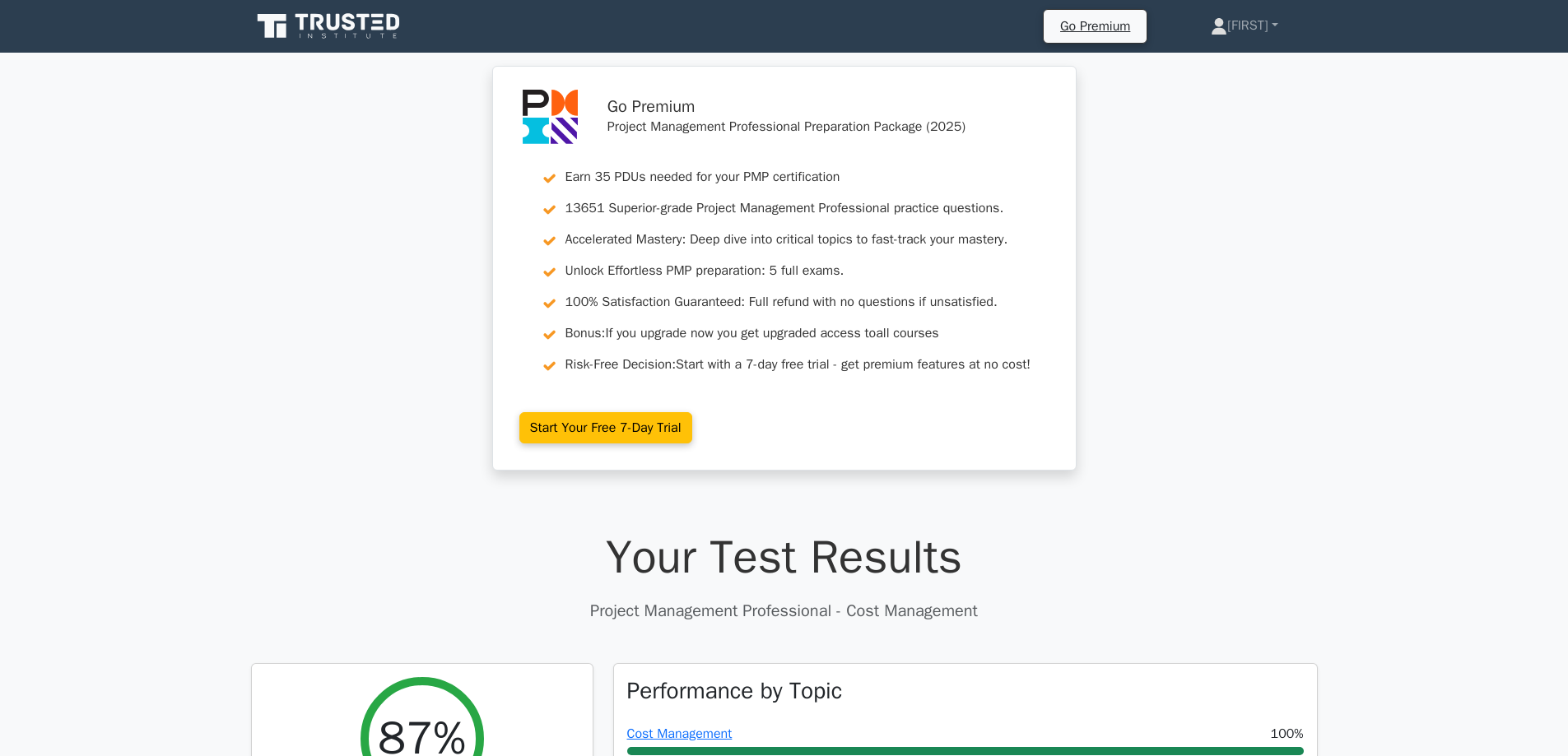 scroll, scrollTop: 0, scrollLeft: 0, axis: both 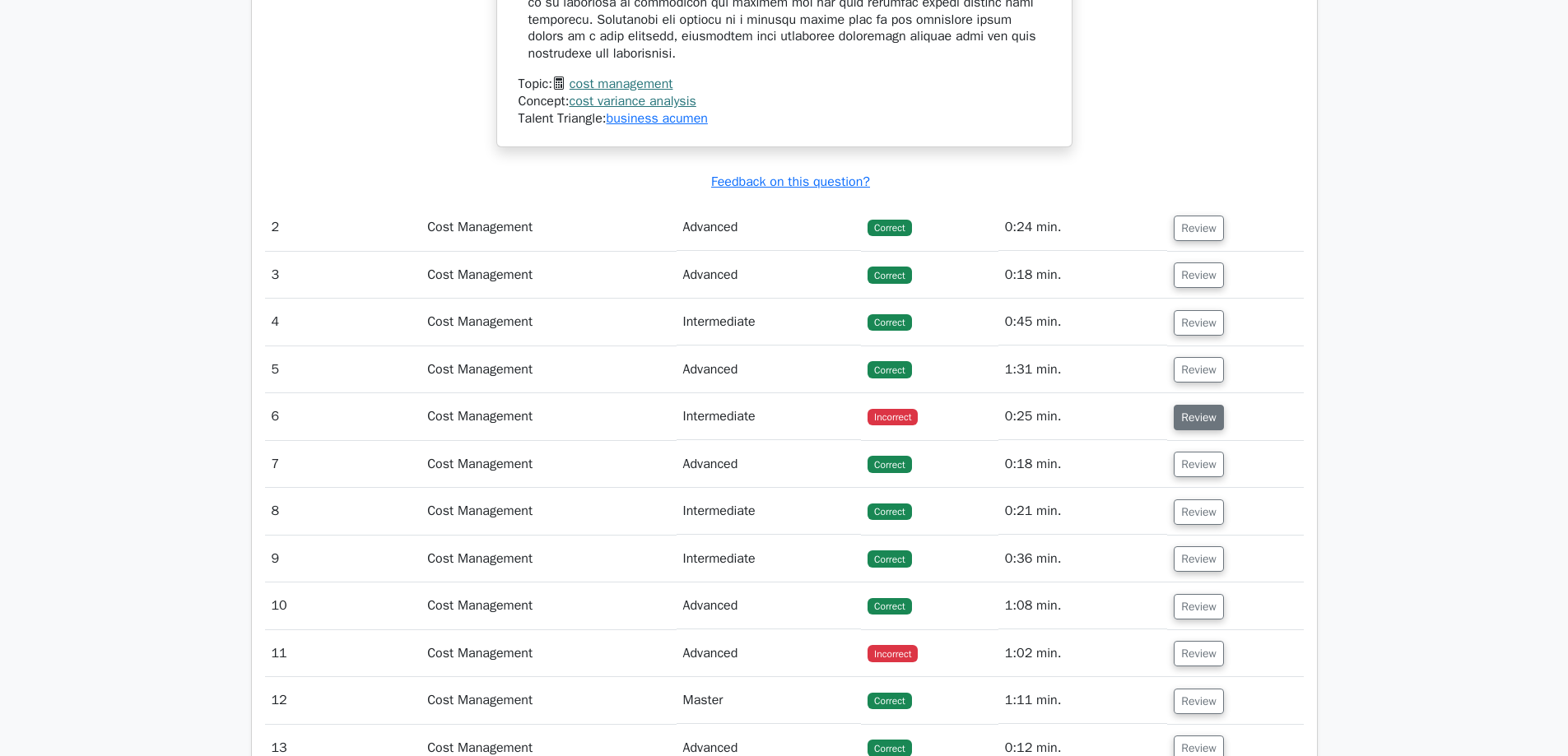 click on "Review" at bounding box center [1198, 417] 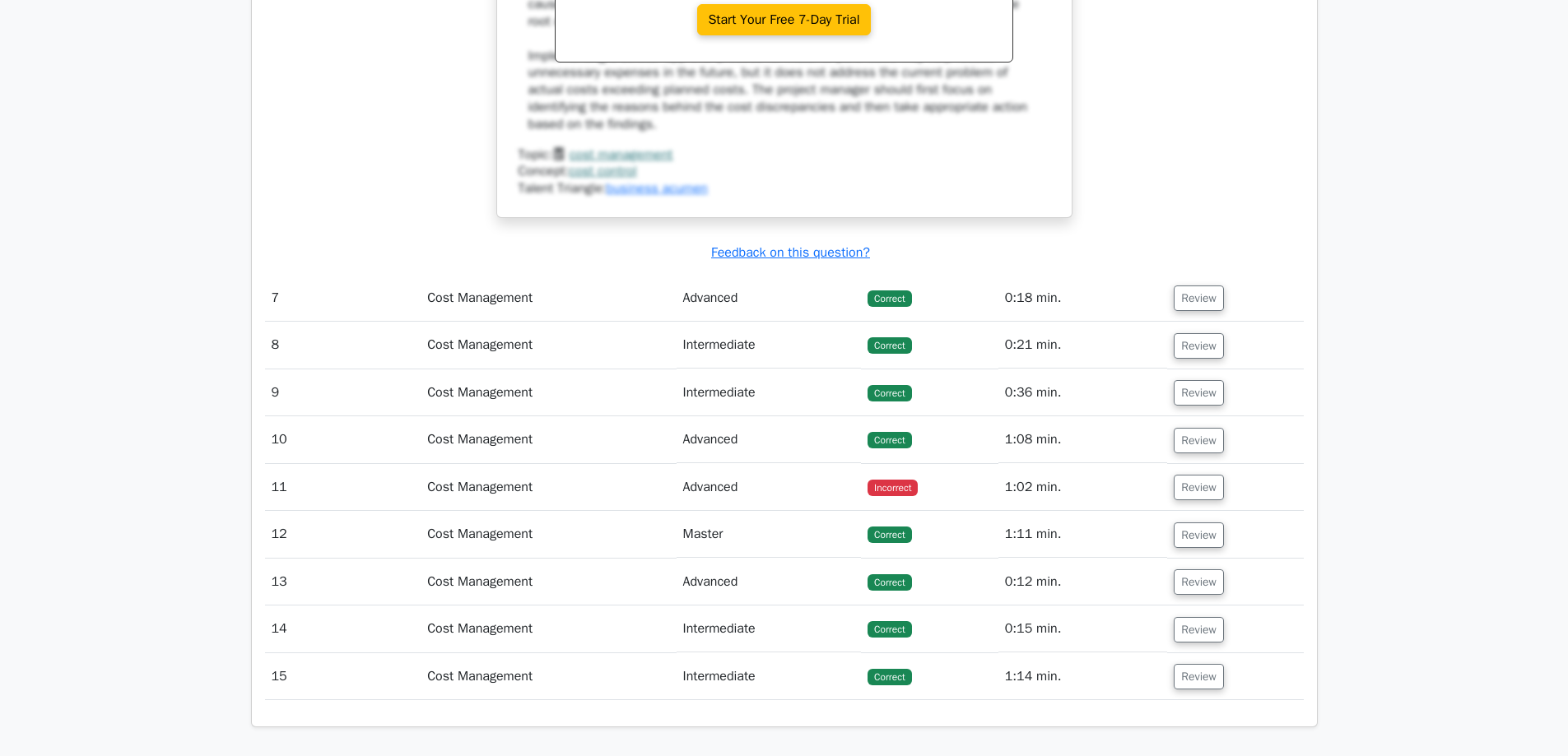 scroll, scrollTop: 2791, scrollLeft: 0, axis: vertical 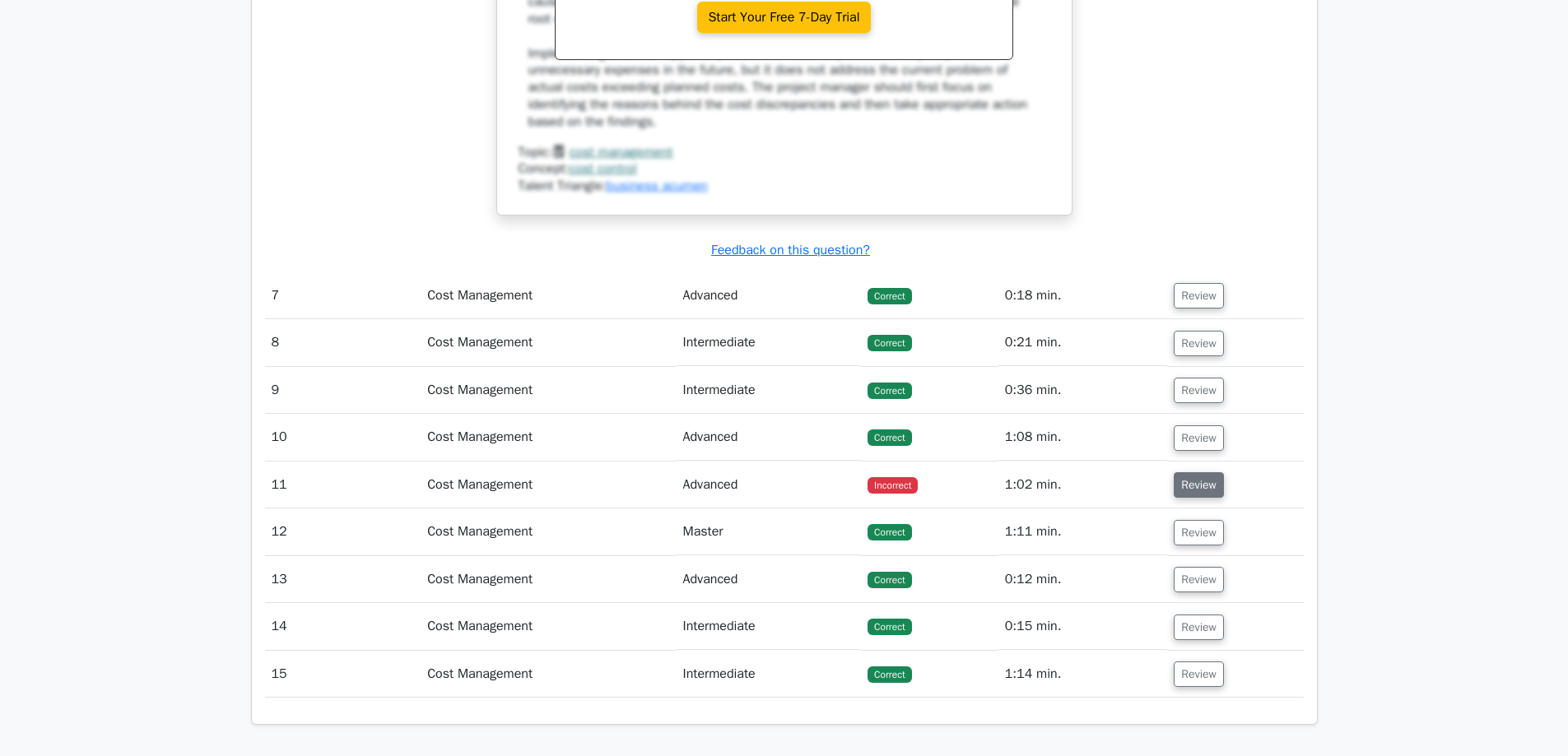 click on "Review" at bounding box center (1198, 485) 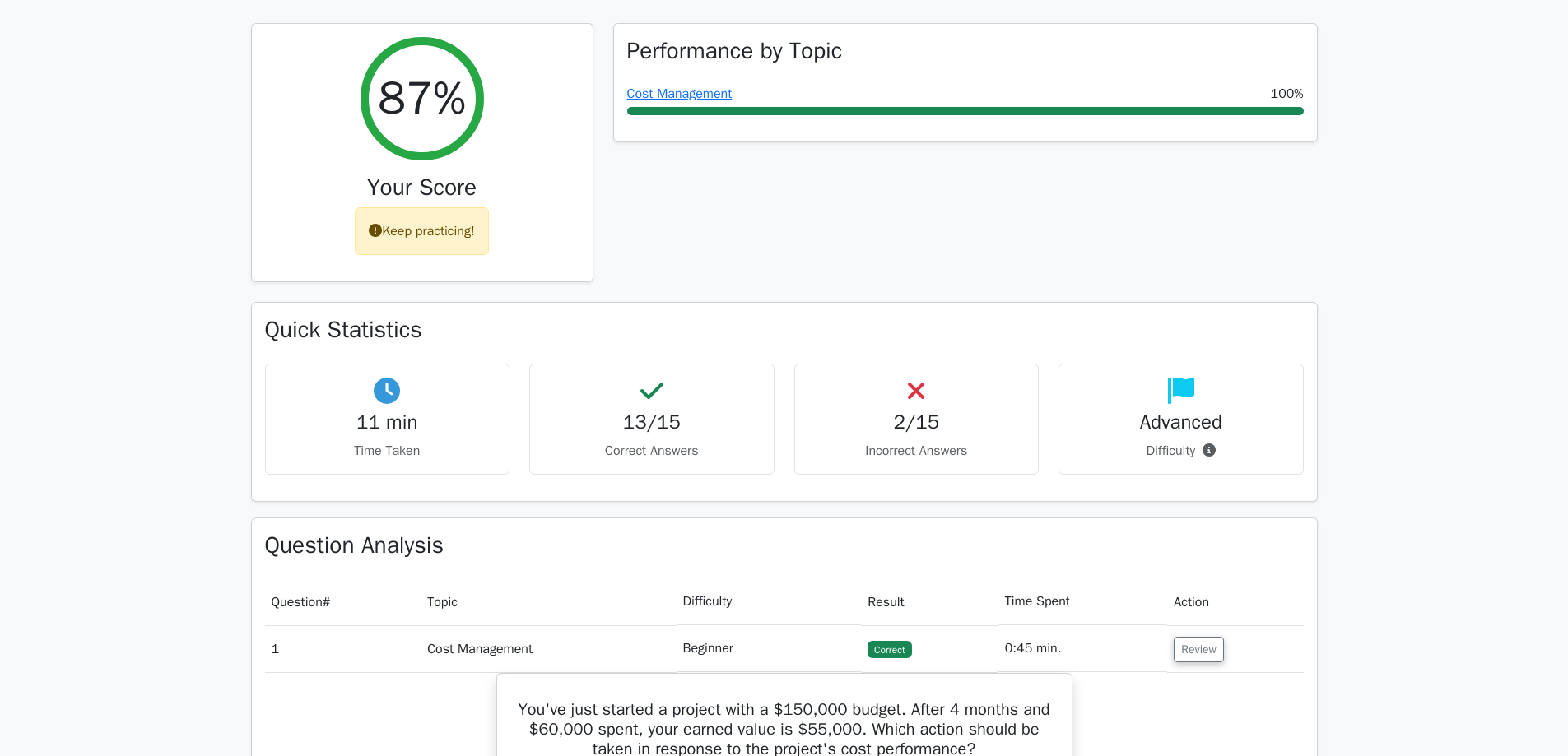 scroll, scrollTop: 642, scrollLeft: 0, axis: vertical 